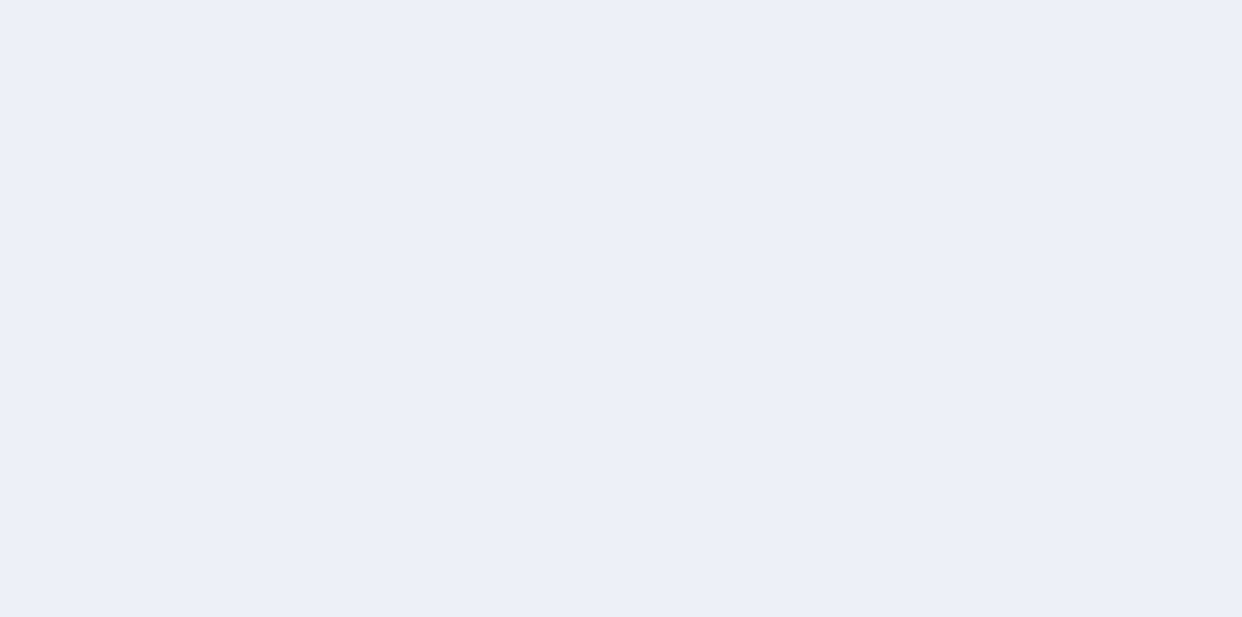 scroll, scrollTop: 0, scrollLeft: 0, axis: both 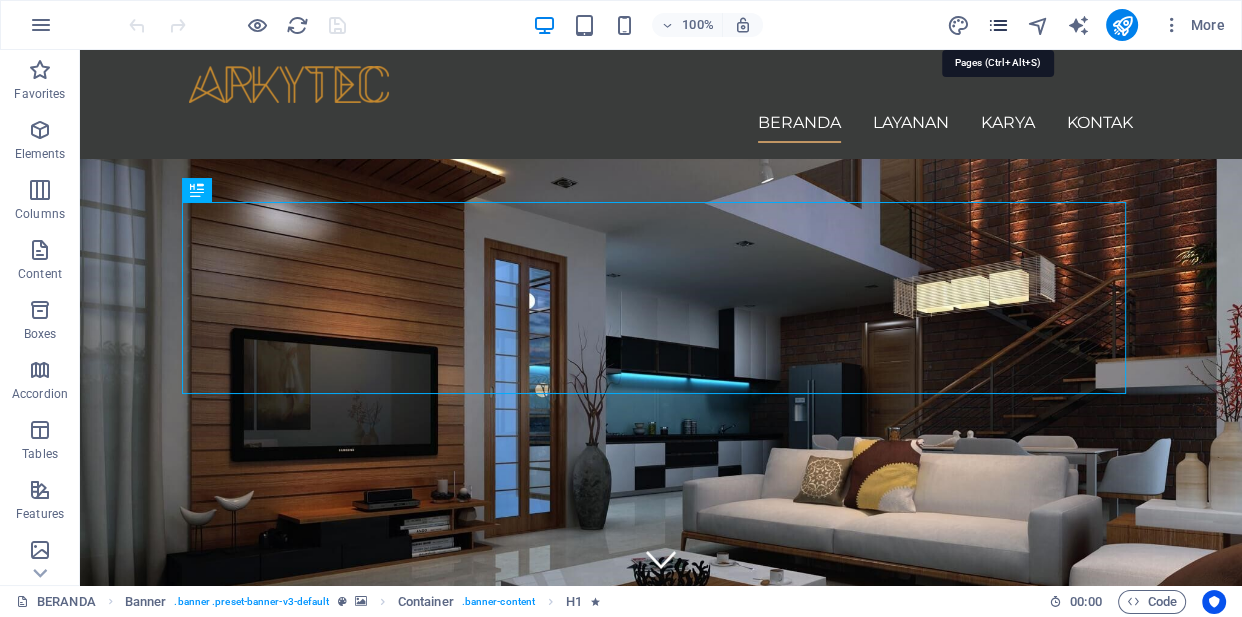 click at bounding box center [997, 25] 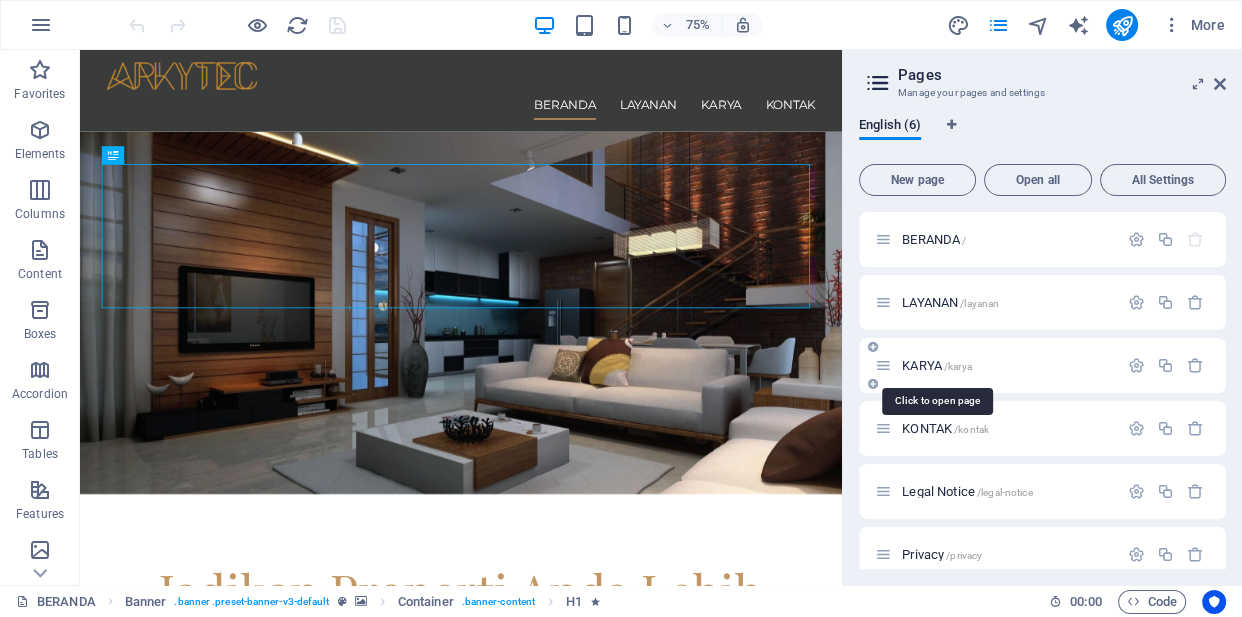 click on "KARYA /karya" at bounding box center [937, 365] 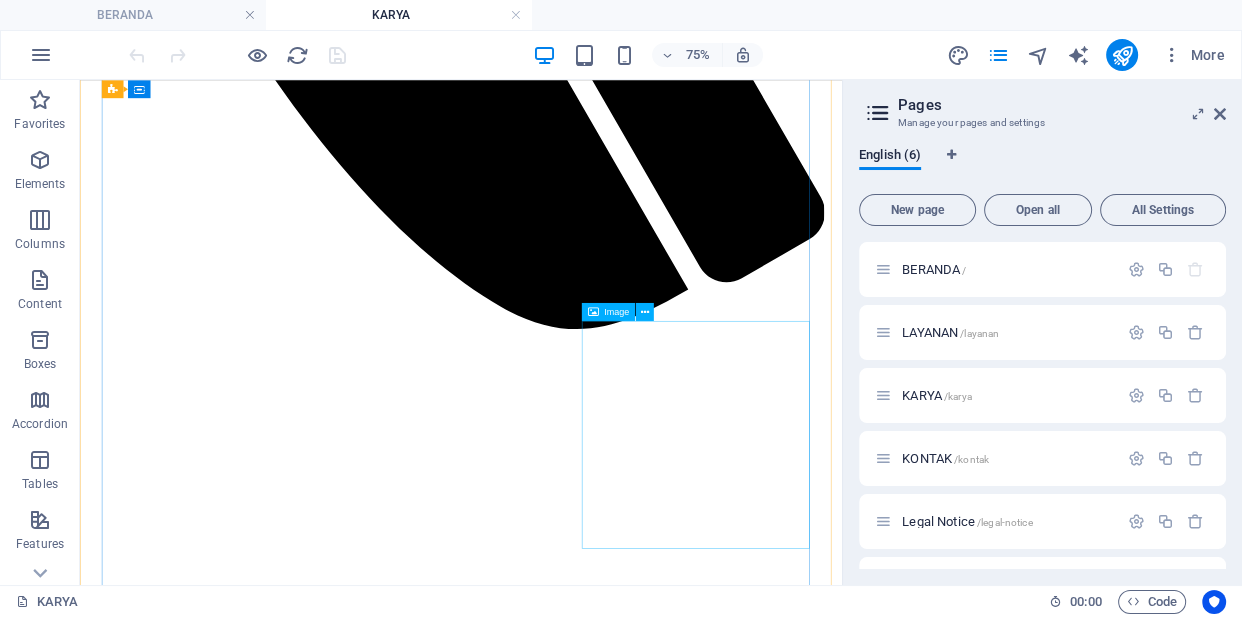 scroll, scrollTop: 1146, scrollLeft: 0, axis: vertical 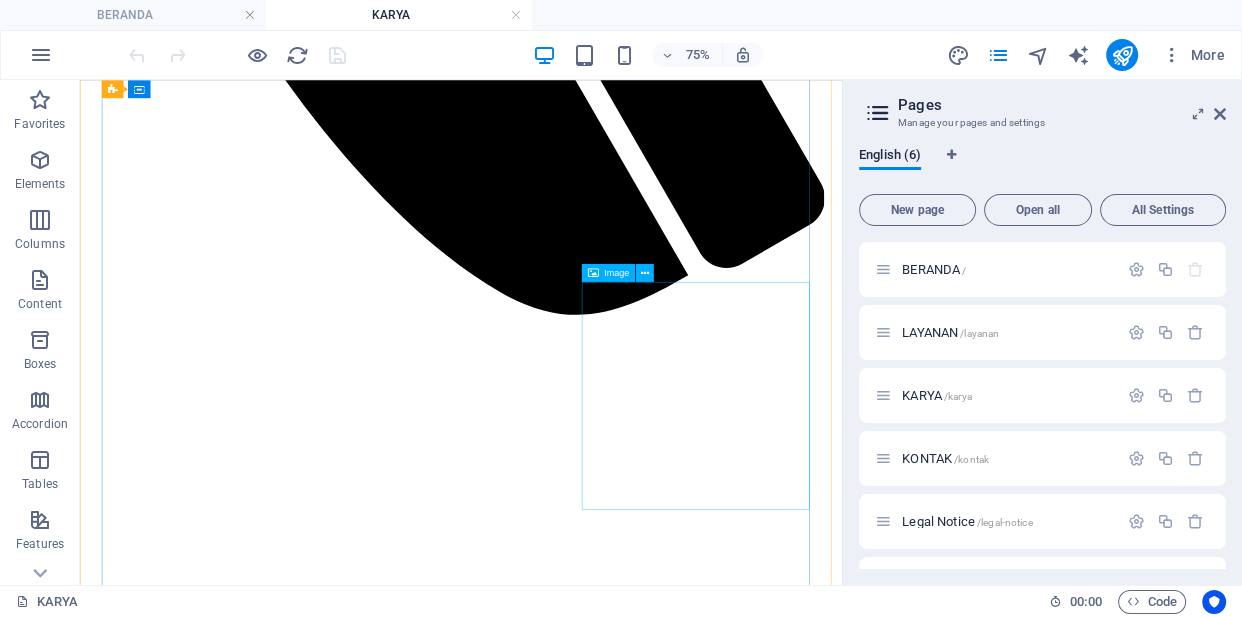 click at bounding box center (588, 9823) 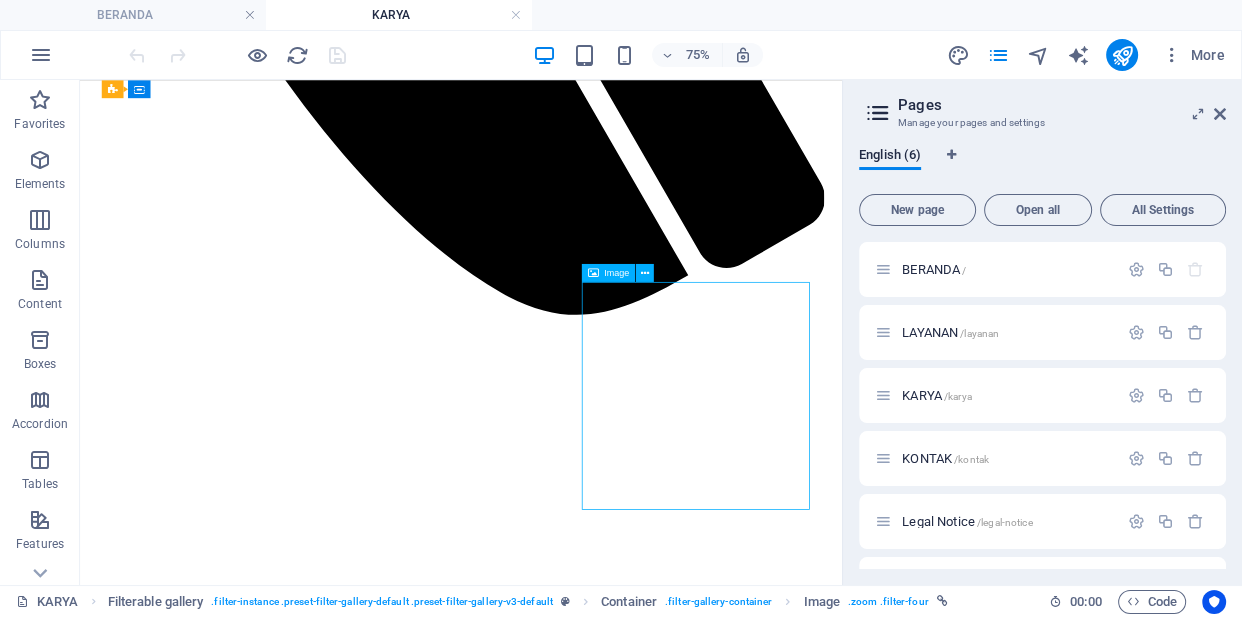 click at bounding box center (588, 9823) 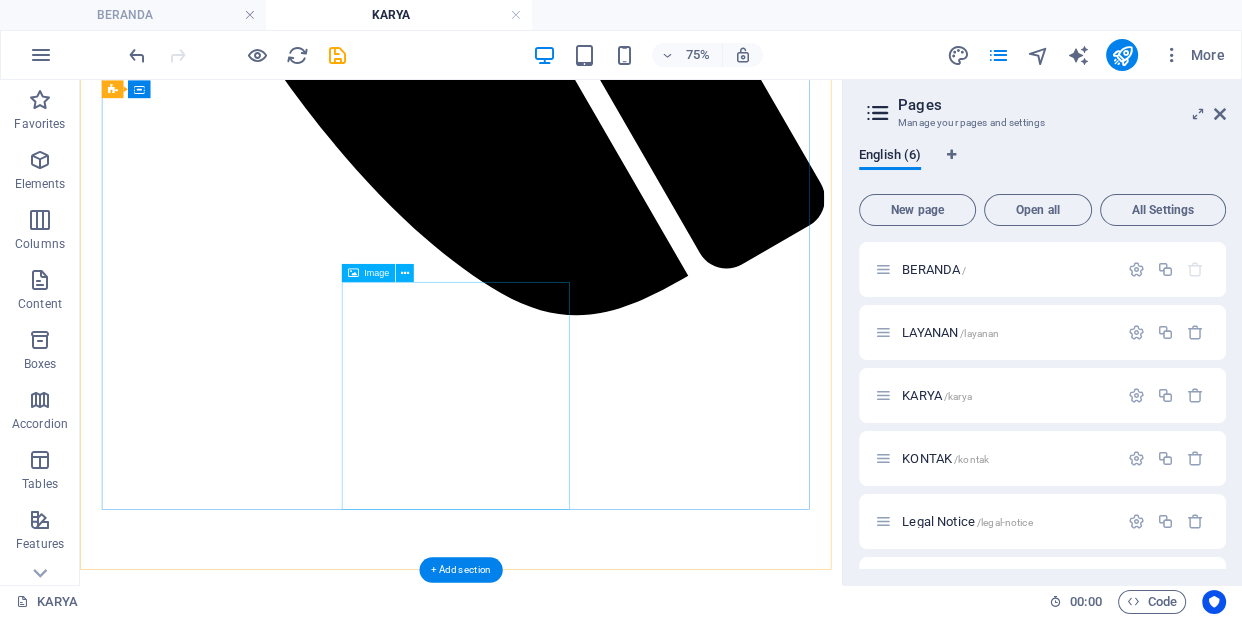 click at bounding box center [588, 8819] 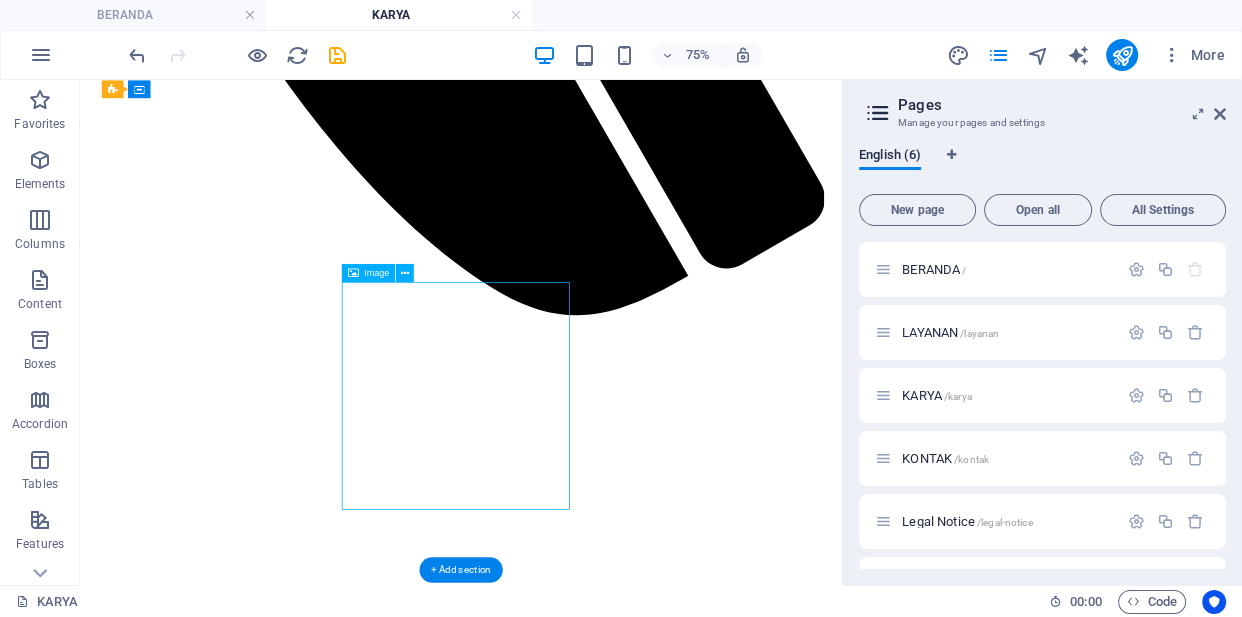 click at bounding box center [588, 8819] 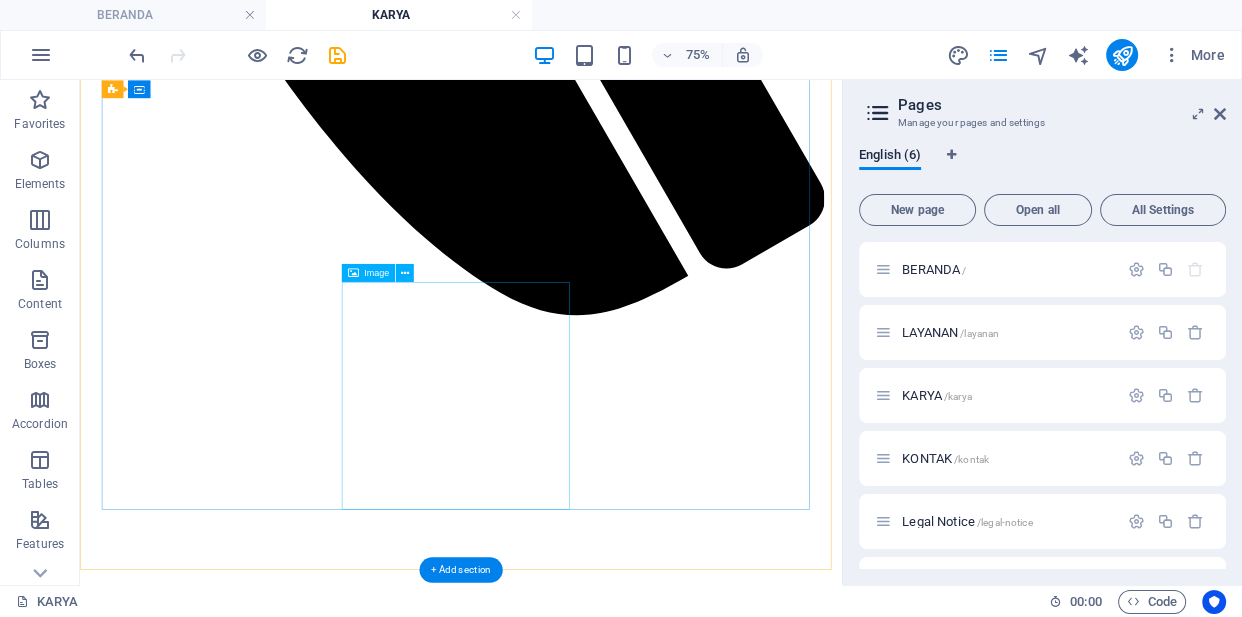 click at bounding box center [588, 8819] 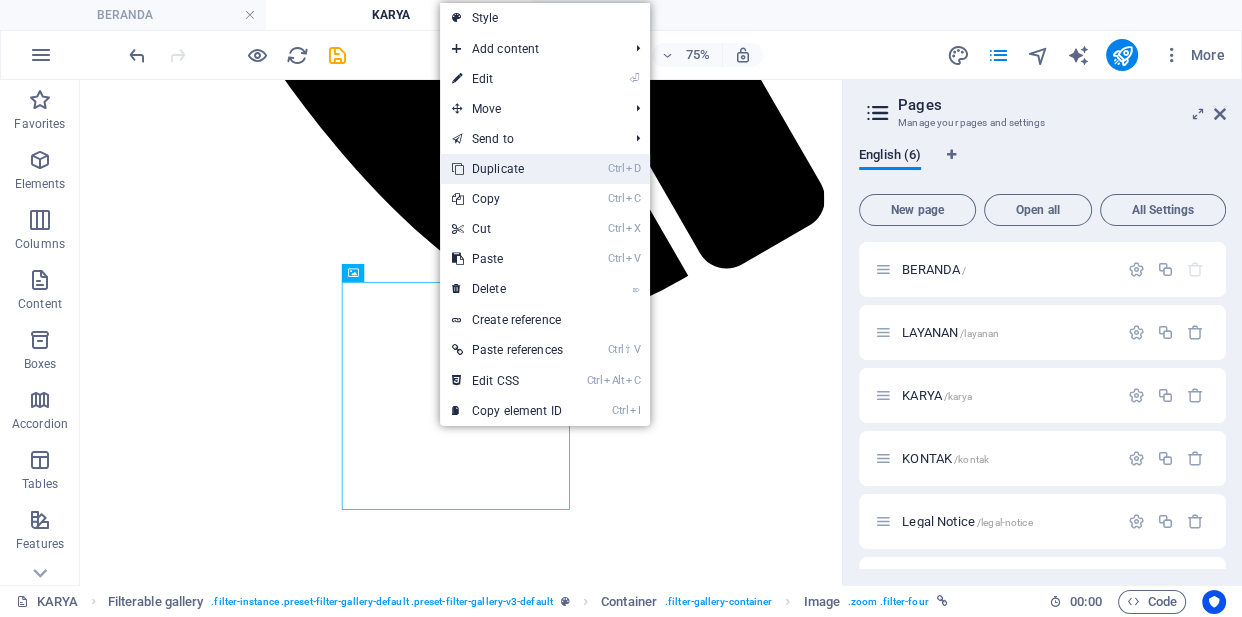 click on "Ctrl D  Duplicate" at bounding box center [507, 169] 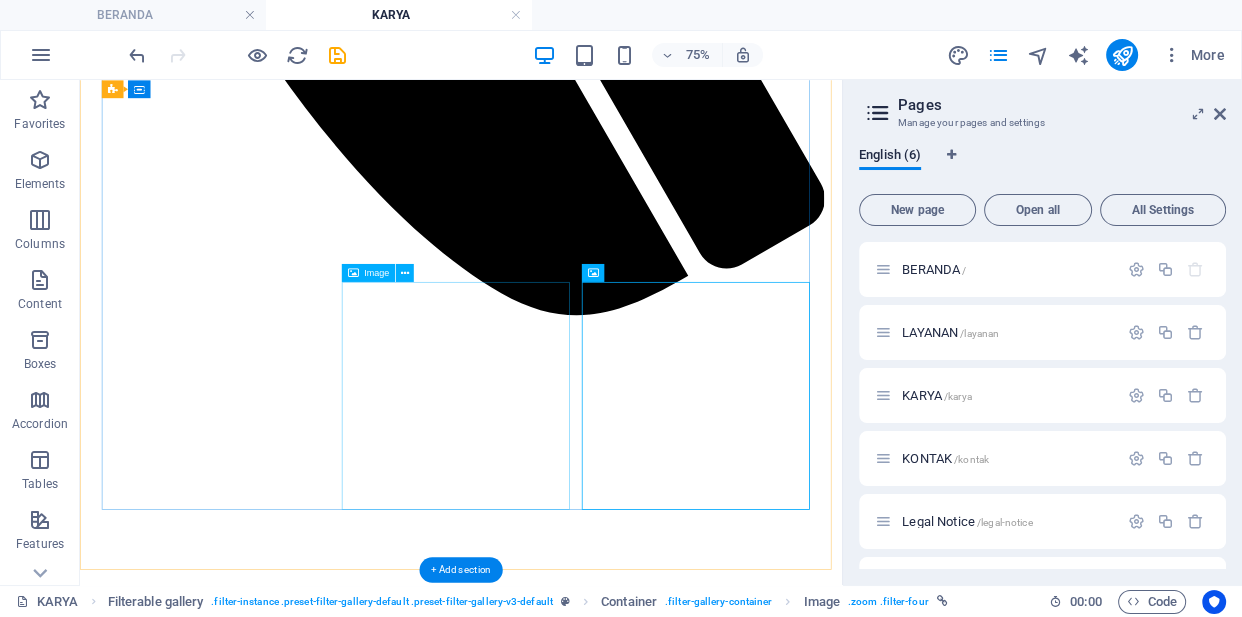 click at bounding box center [588, 8819] 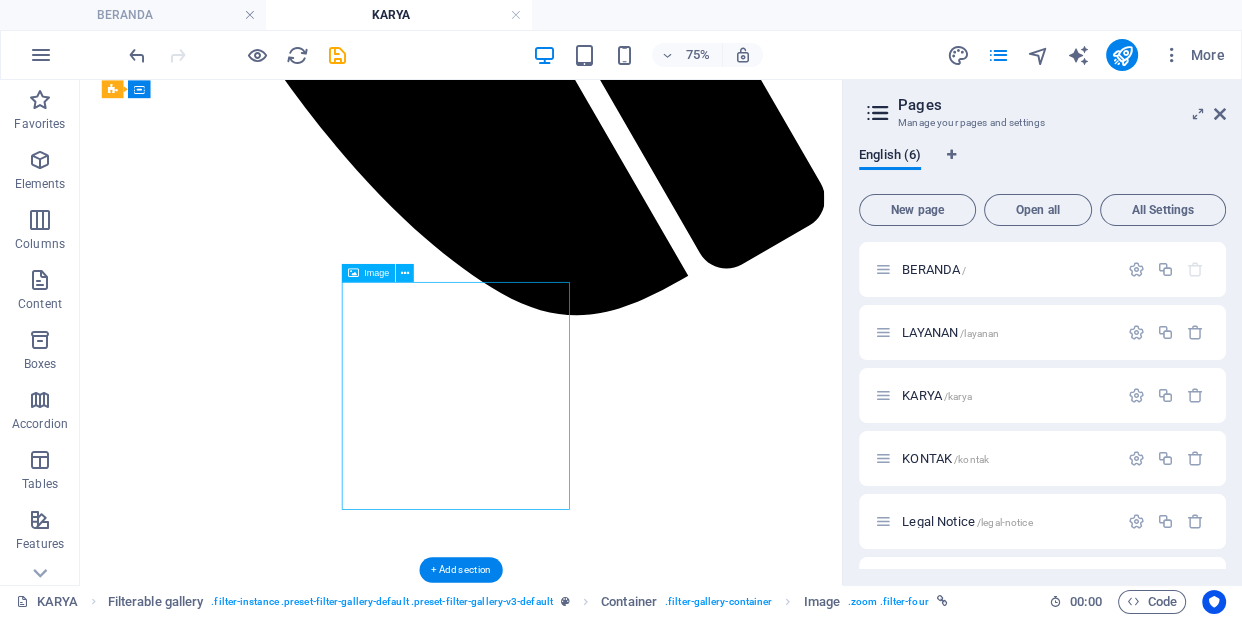 click at bounding box center [588, 8819] 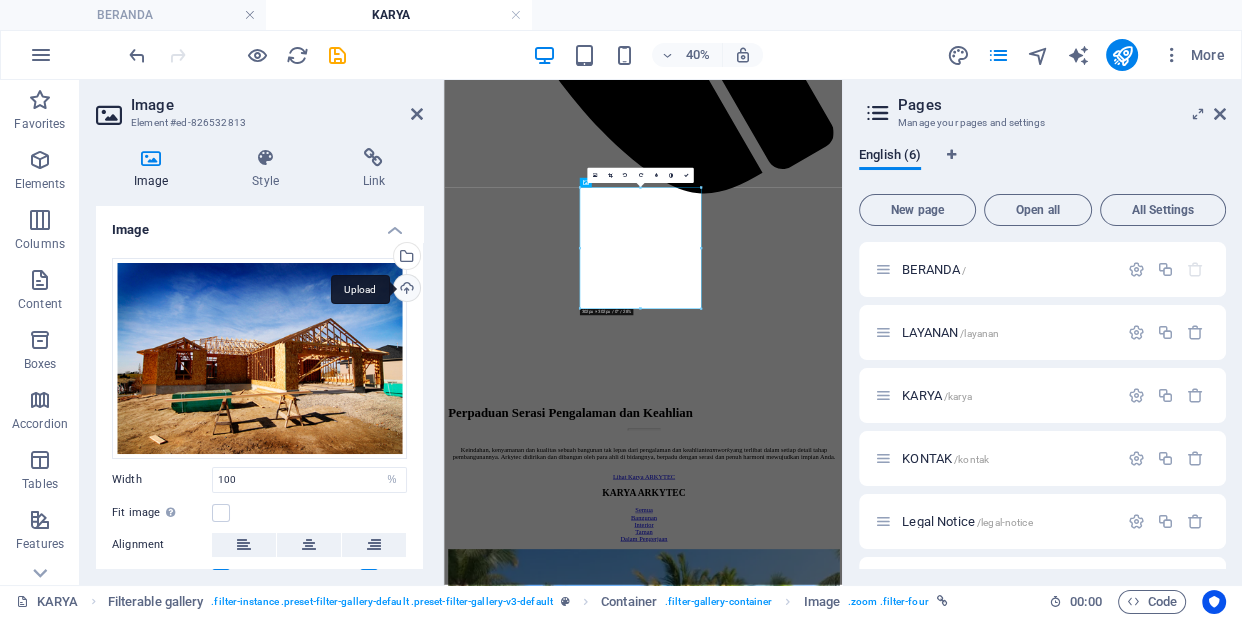 click on "Upload" at bounding box center [405, 290] 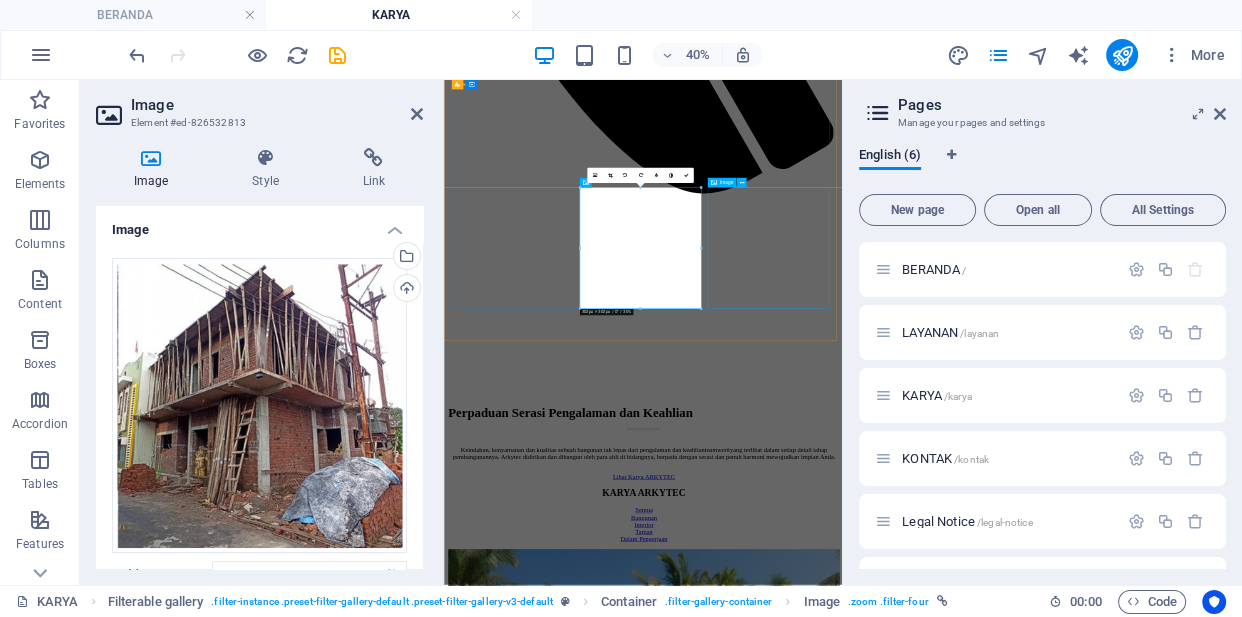 click at bounding box center (941, 9616) 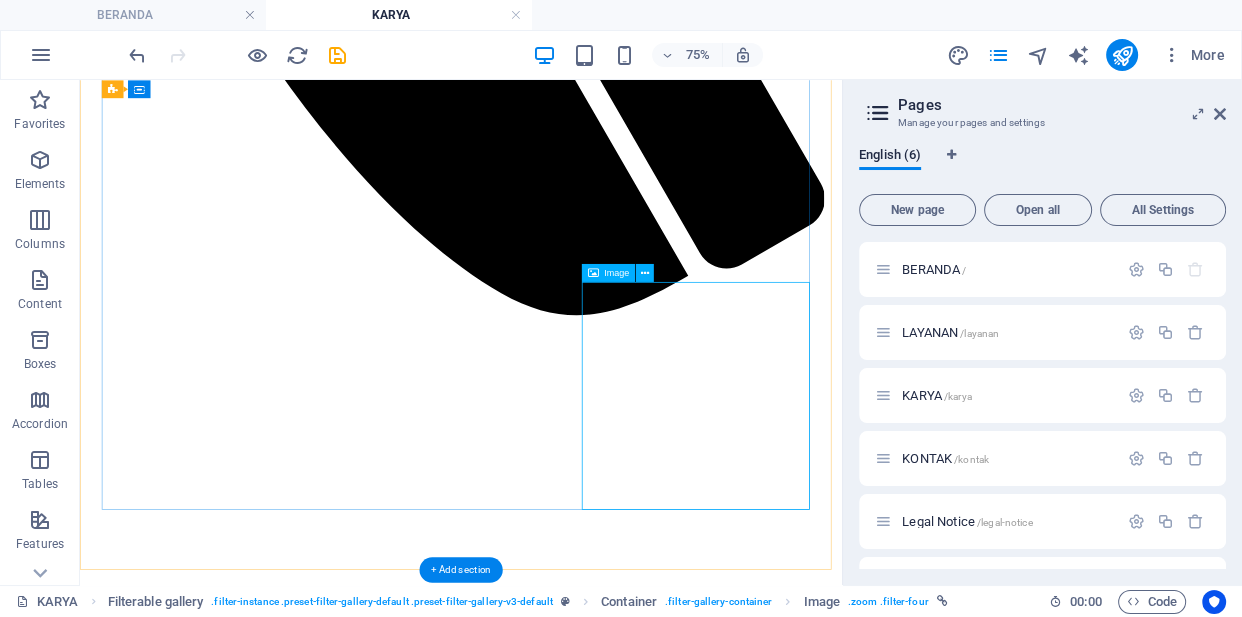 click at bounding box center (588, 9823) 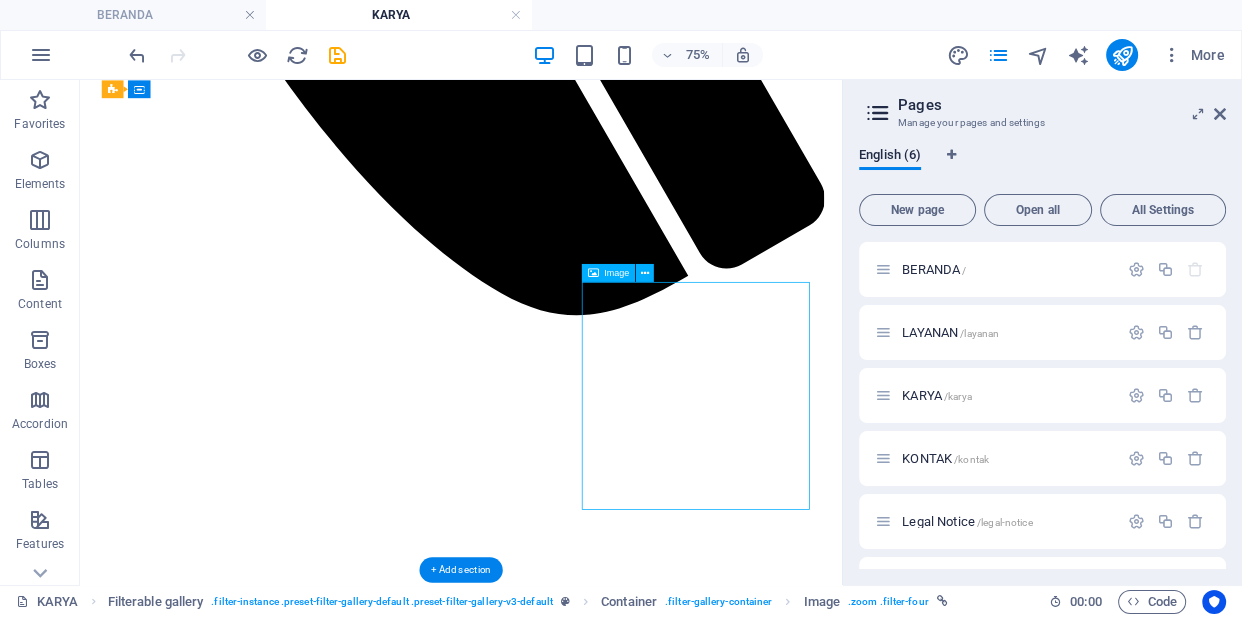 click at bounding box center (588, 9823) 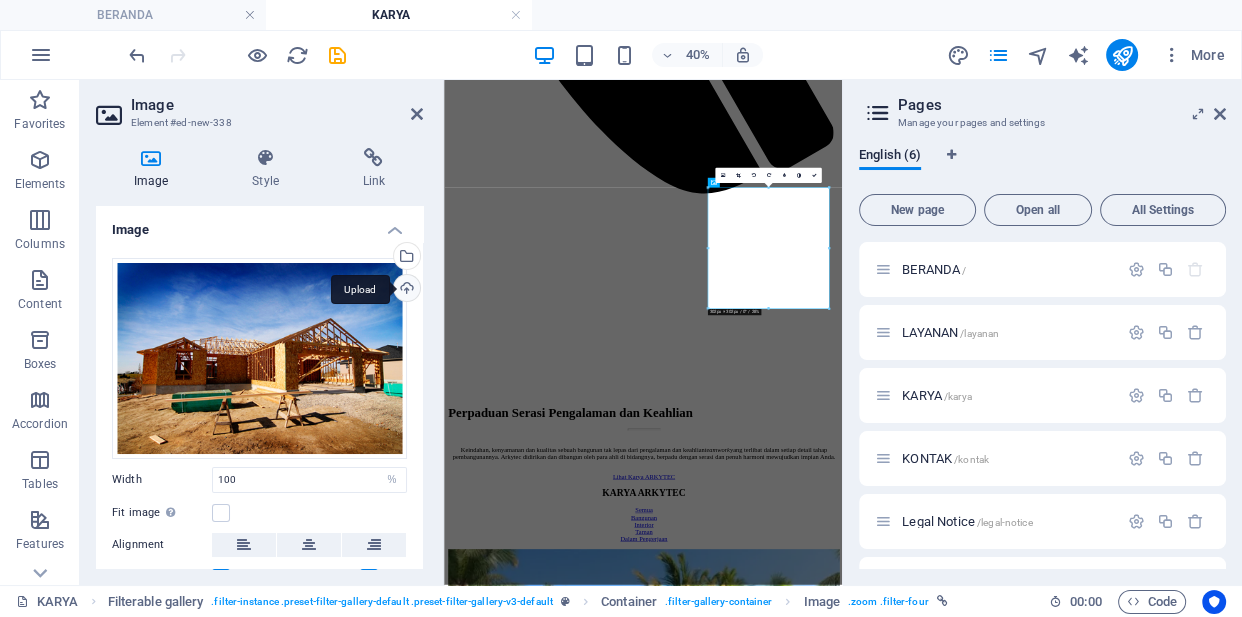 click on "Upload" at bounding box center [405, 290] 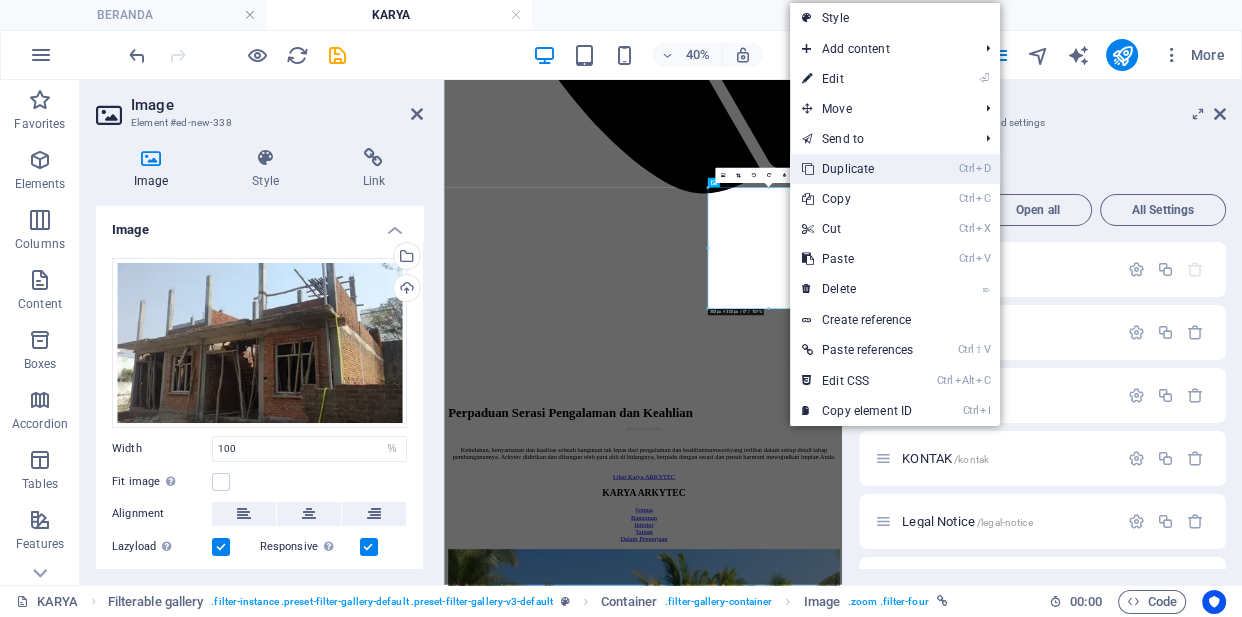 click on "Ctrl D  Duplicate" at bounding box center (857, 169) 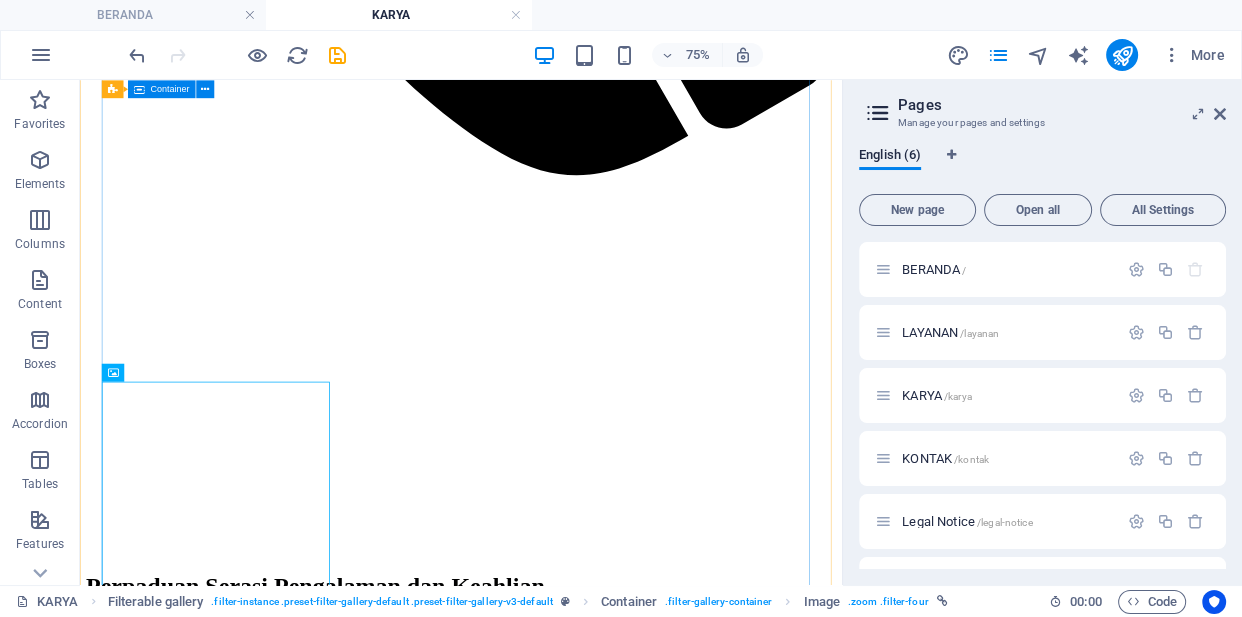 scroll, scrollTop: 1333, scrollLeft: 0, axis: vertical 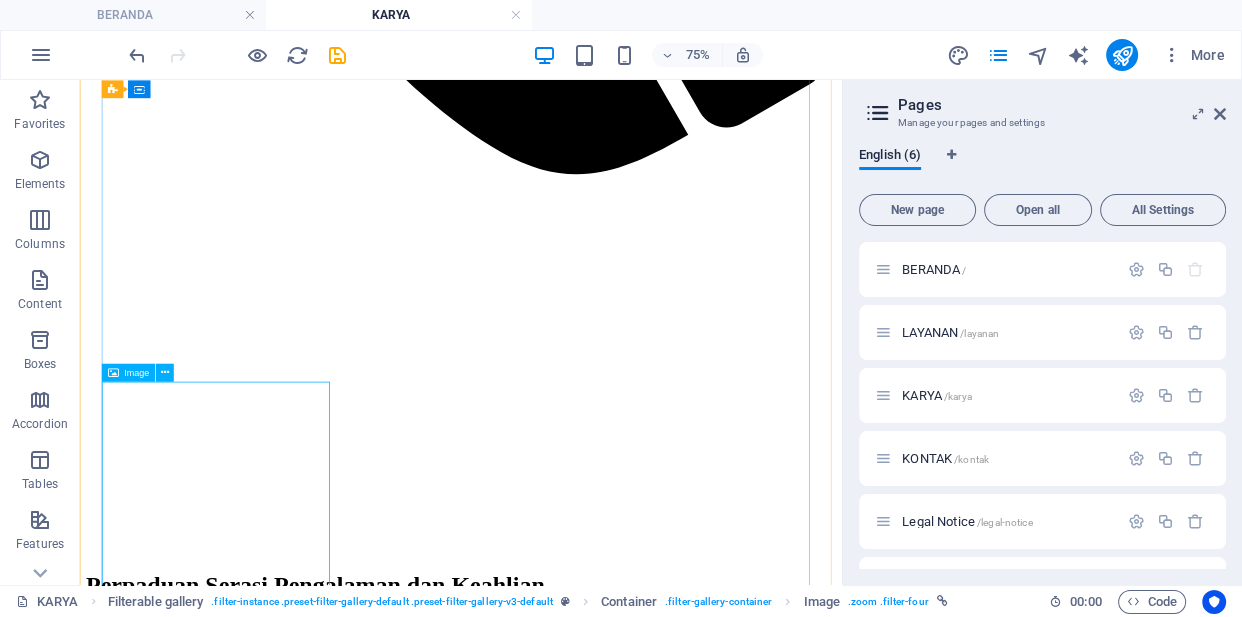 click at bounding box center (588, 10640) 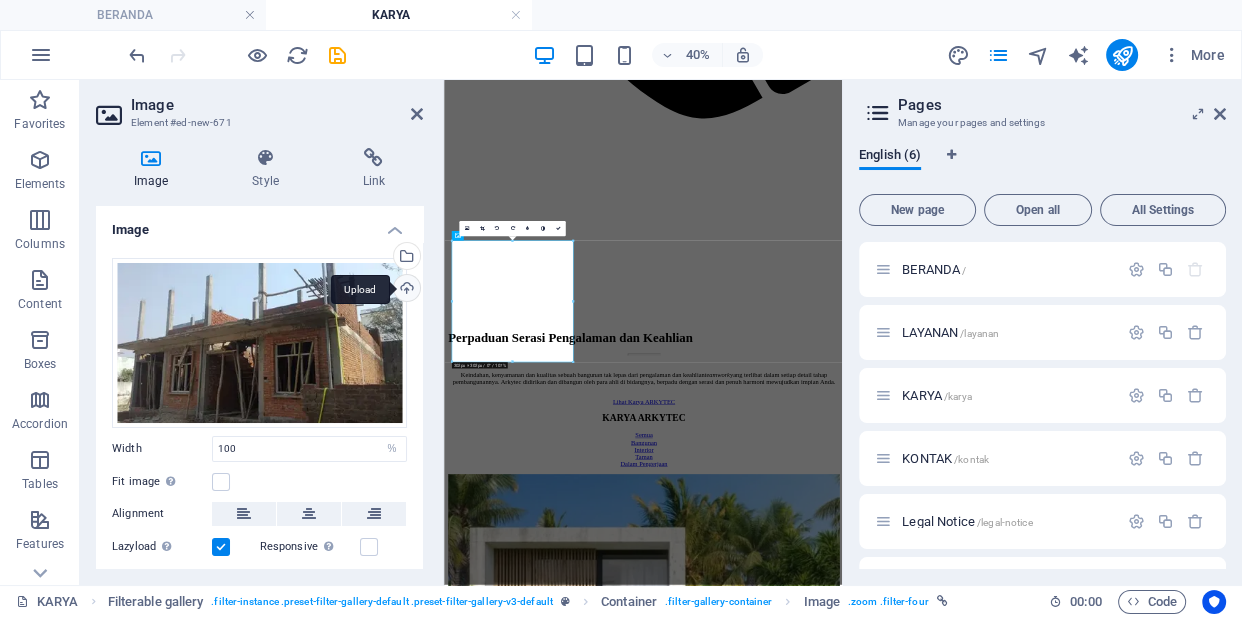 click on "Upload" at bounding box center [405, 290] 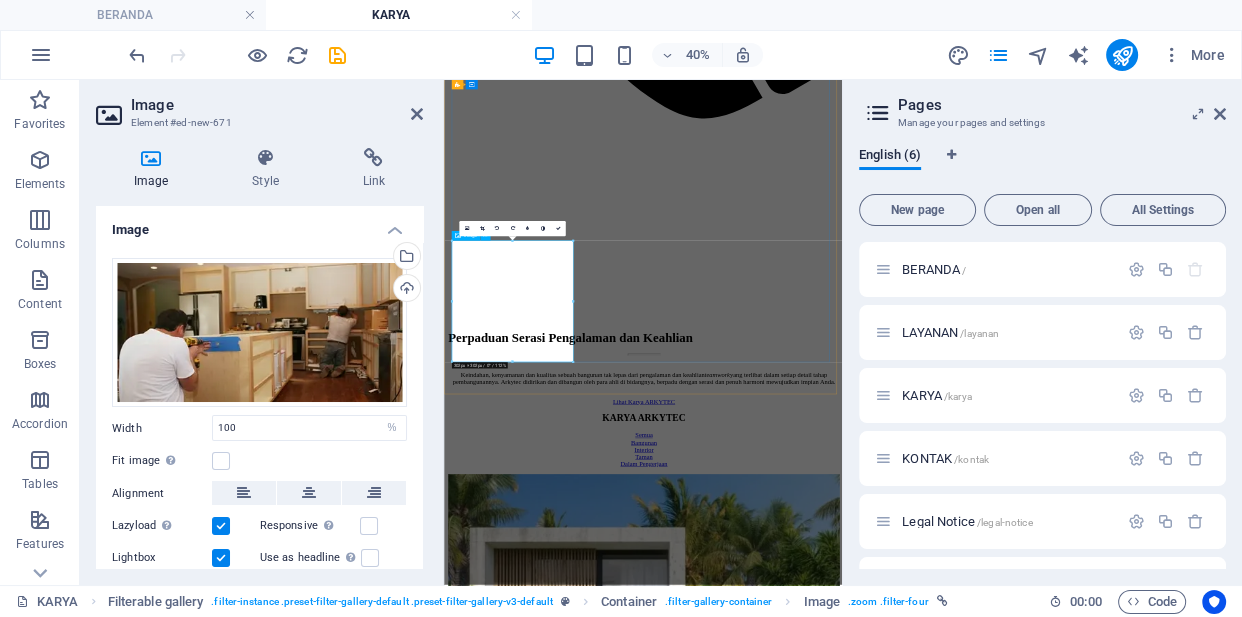 click at bounding box center (941, 10412) 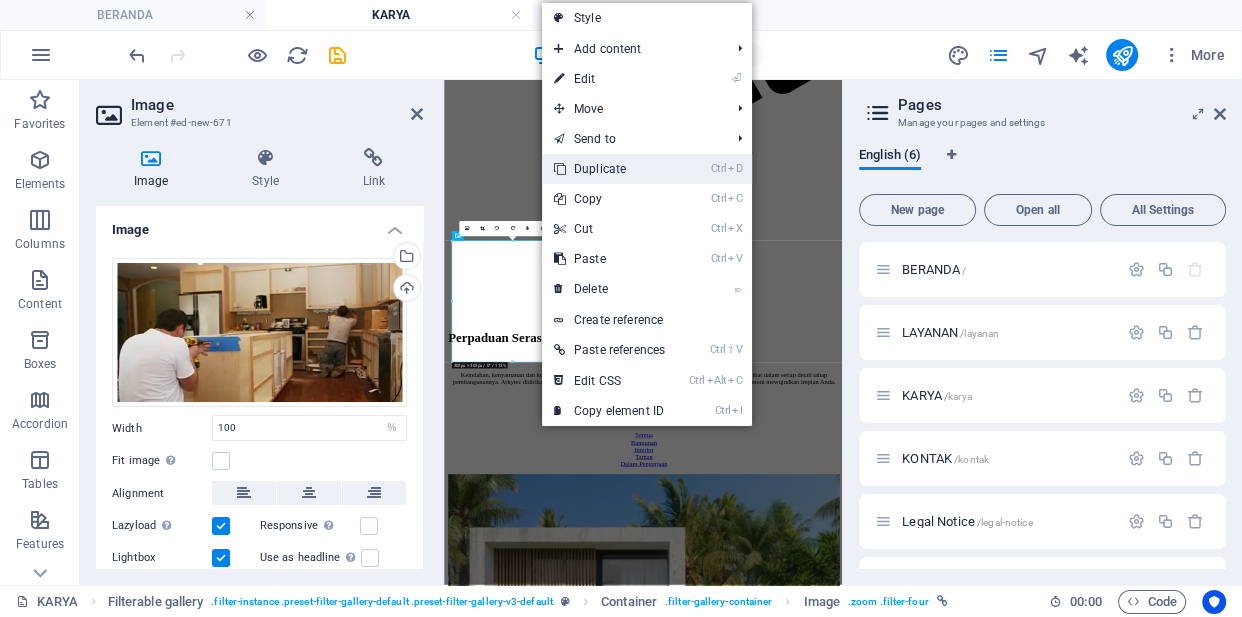 click on "Ctrl D  Duplicate" at bounding box center [609, 169] 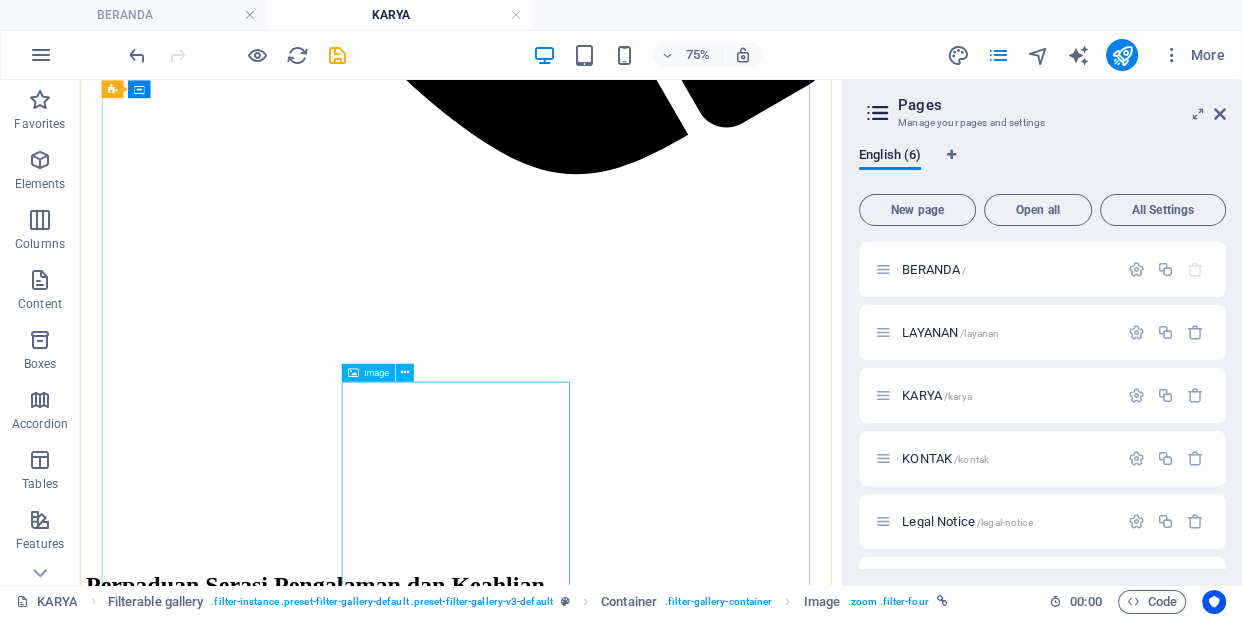 click at bounding box center (588, 11644) 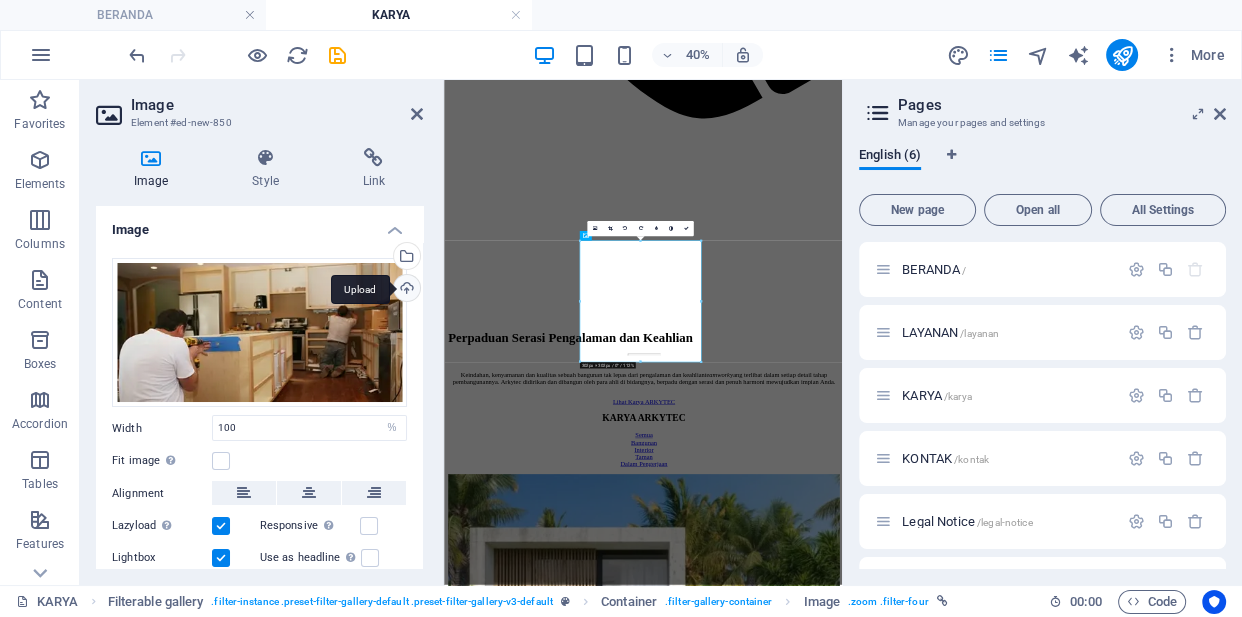 click on "Upload" at bounding box center (405, 290) 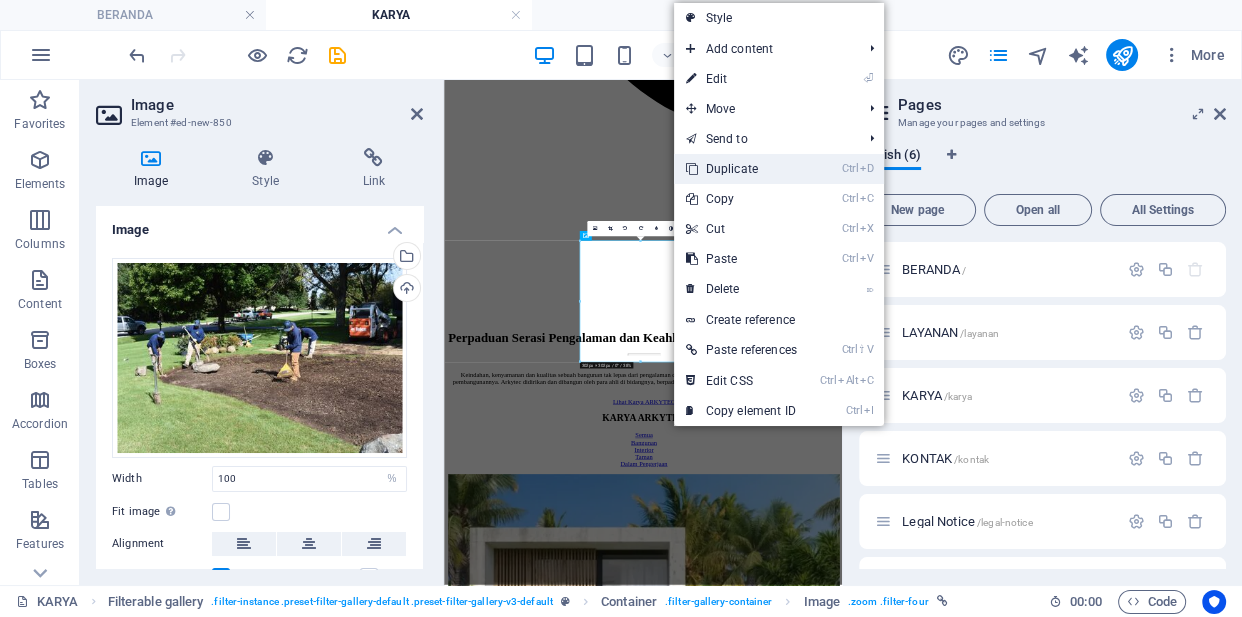 click on "Ctrl D  Duplicate" at bounding box center (741, 169) 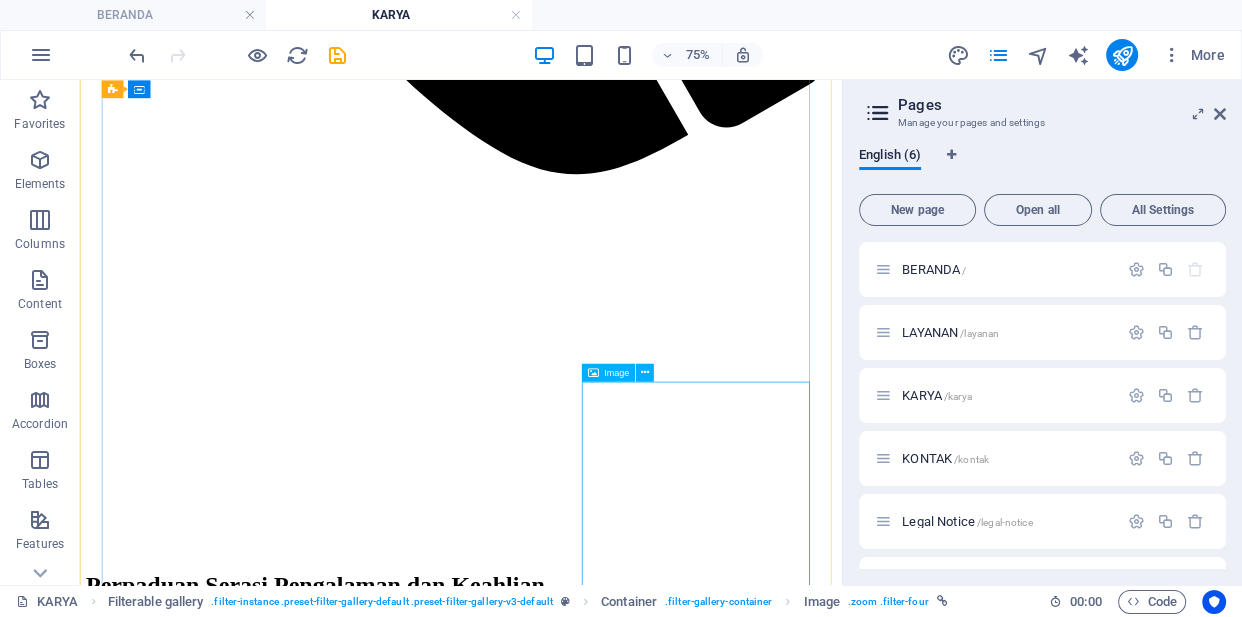 click at bounding box center (588, 12648) 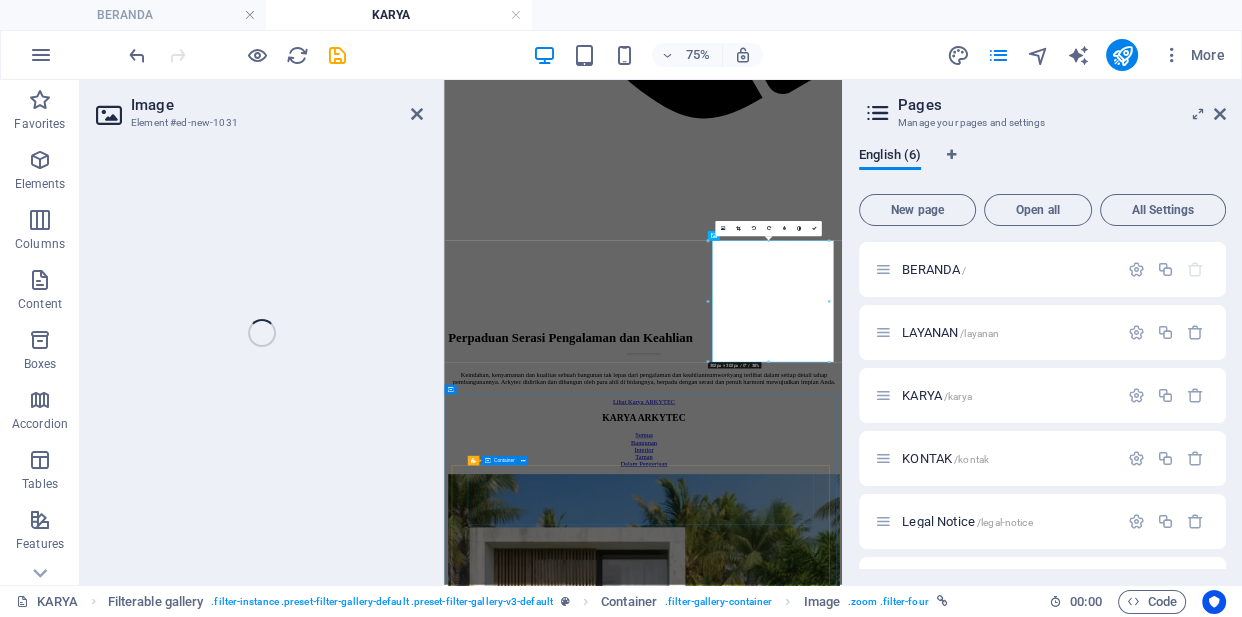 select on "%" 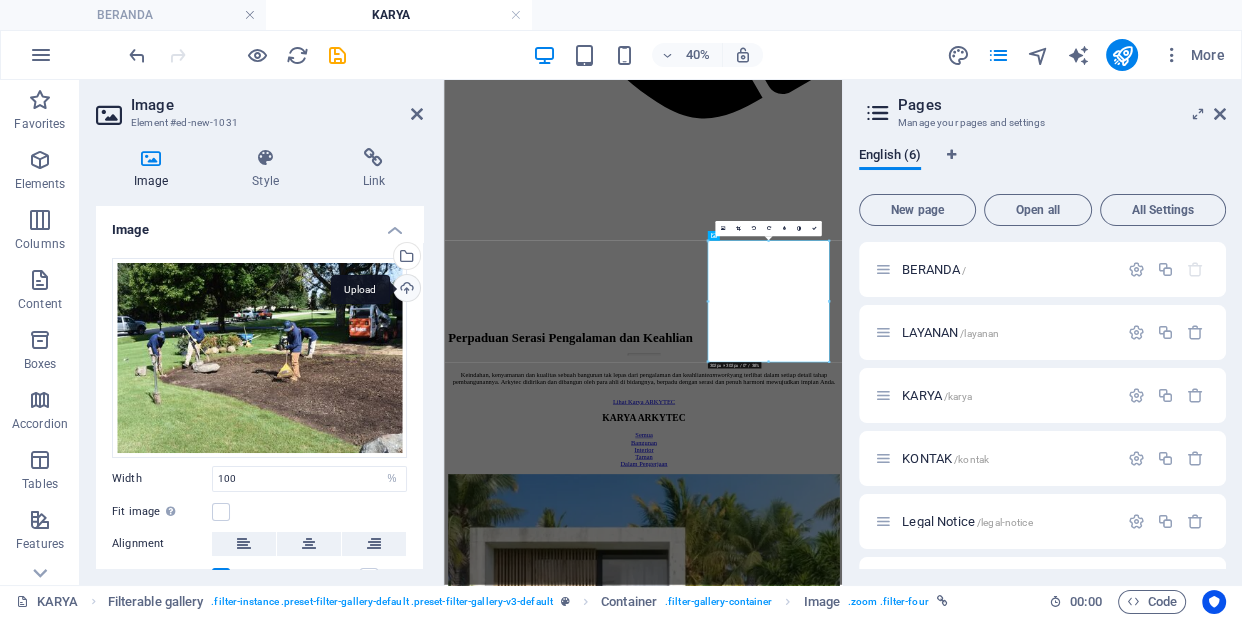 click on "Upload" at bounding box center (405, 290) 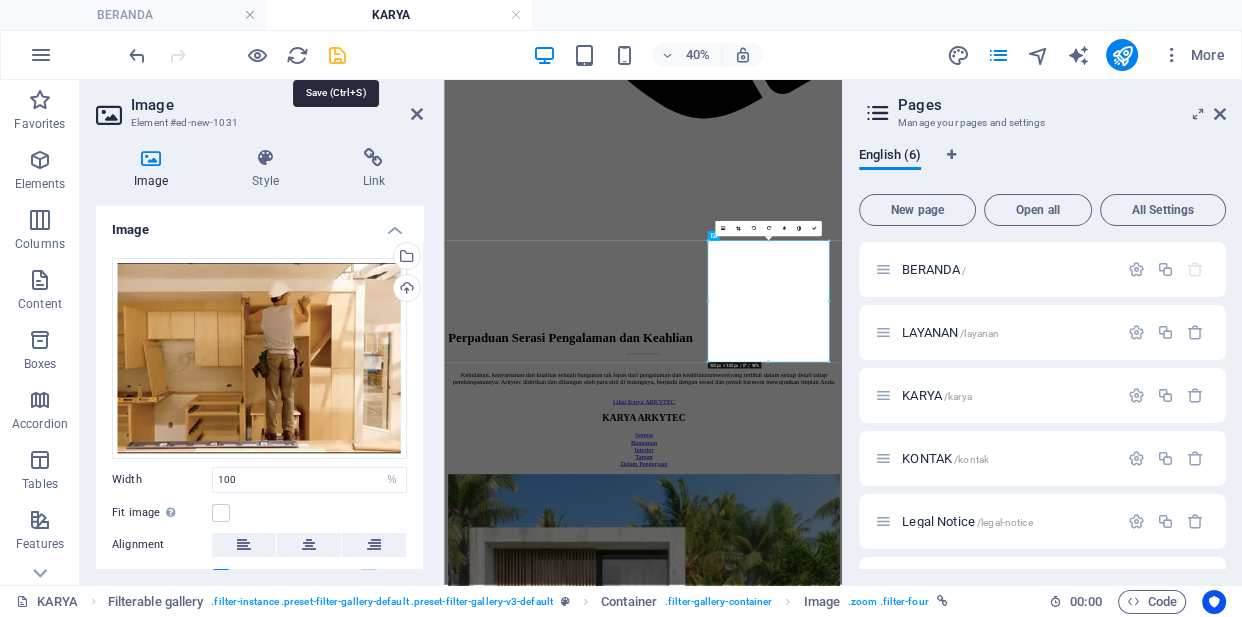 click at bounding box center (337, 55) 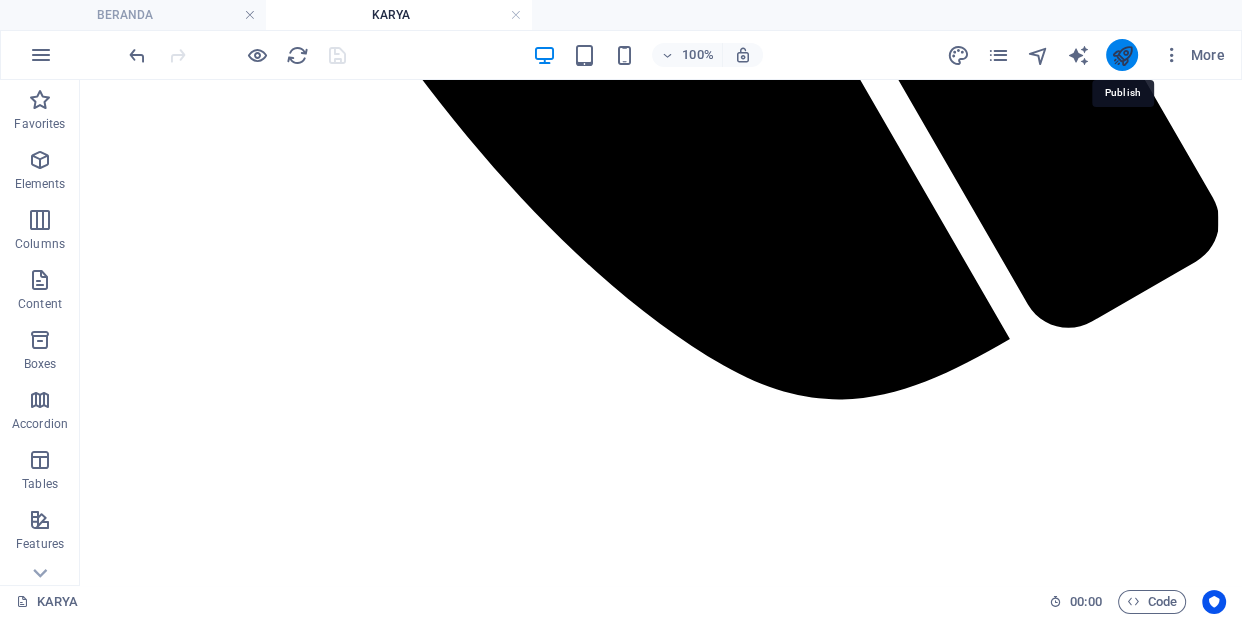 click at bounding box center [1121, 55] 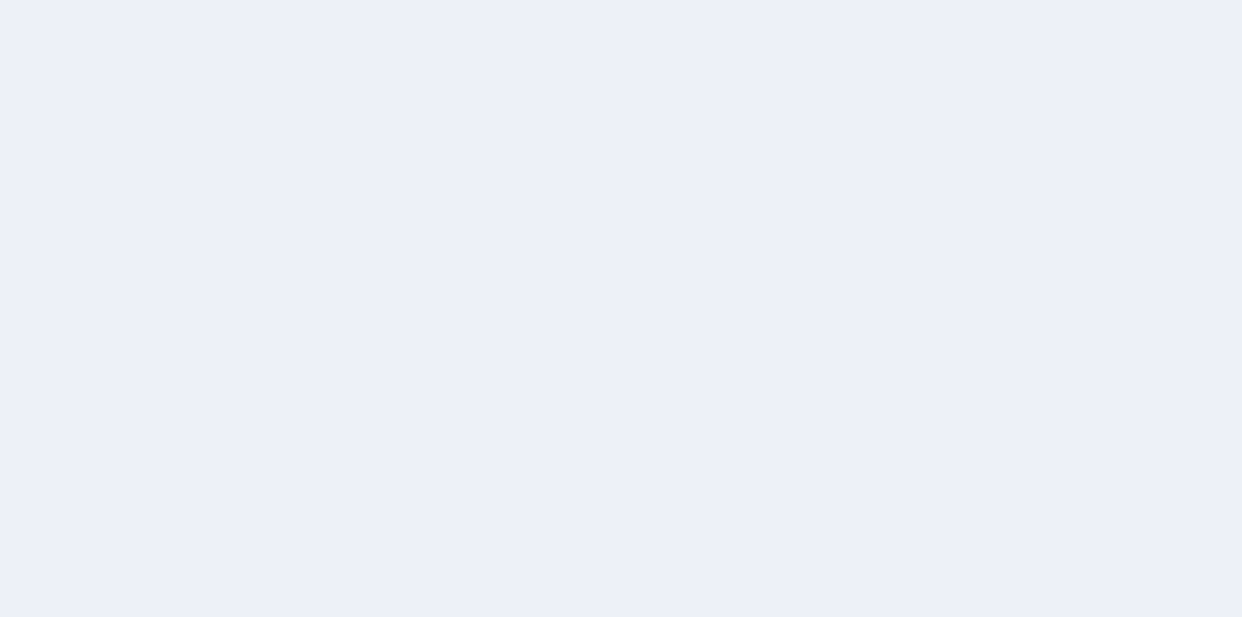 scroll, scrollTop: 0, scrollLeft: 0, axis: both 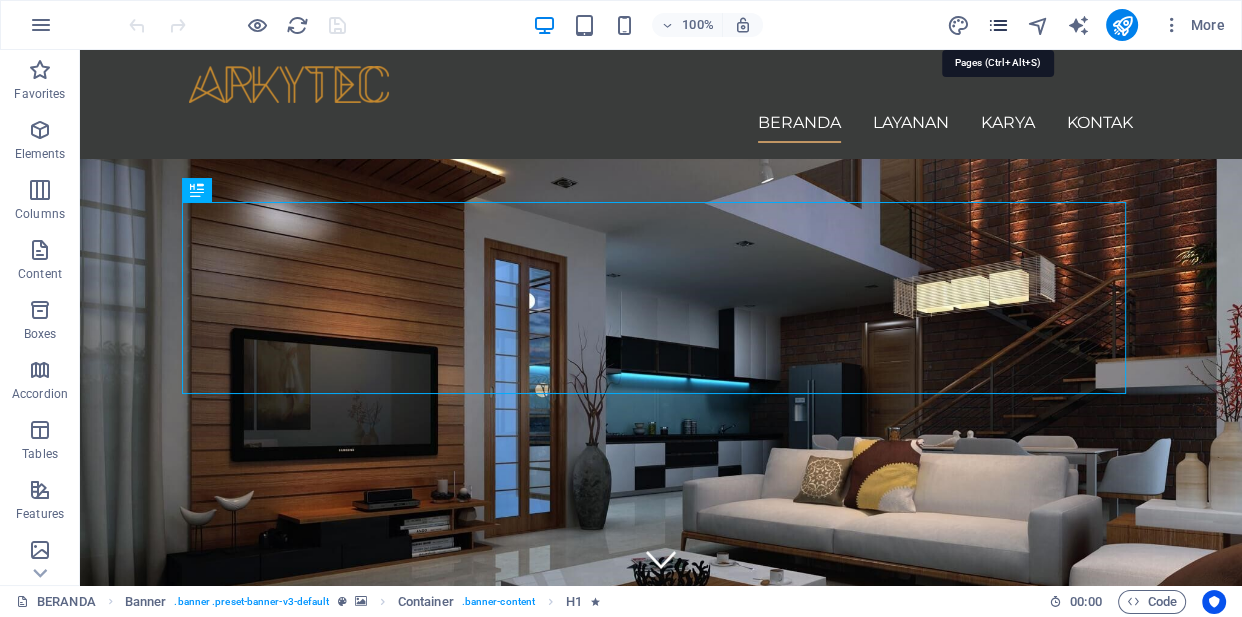 click at bounding box center (997, 25) 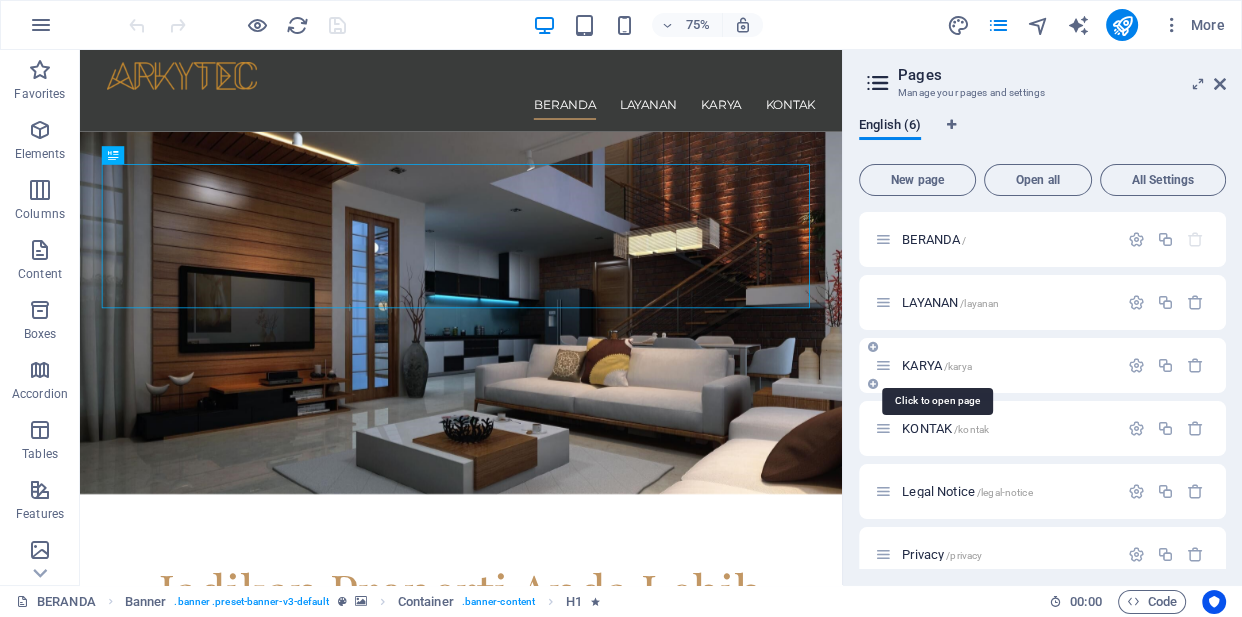 click on "KARYA /karya" at bounding box center [937, 365] 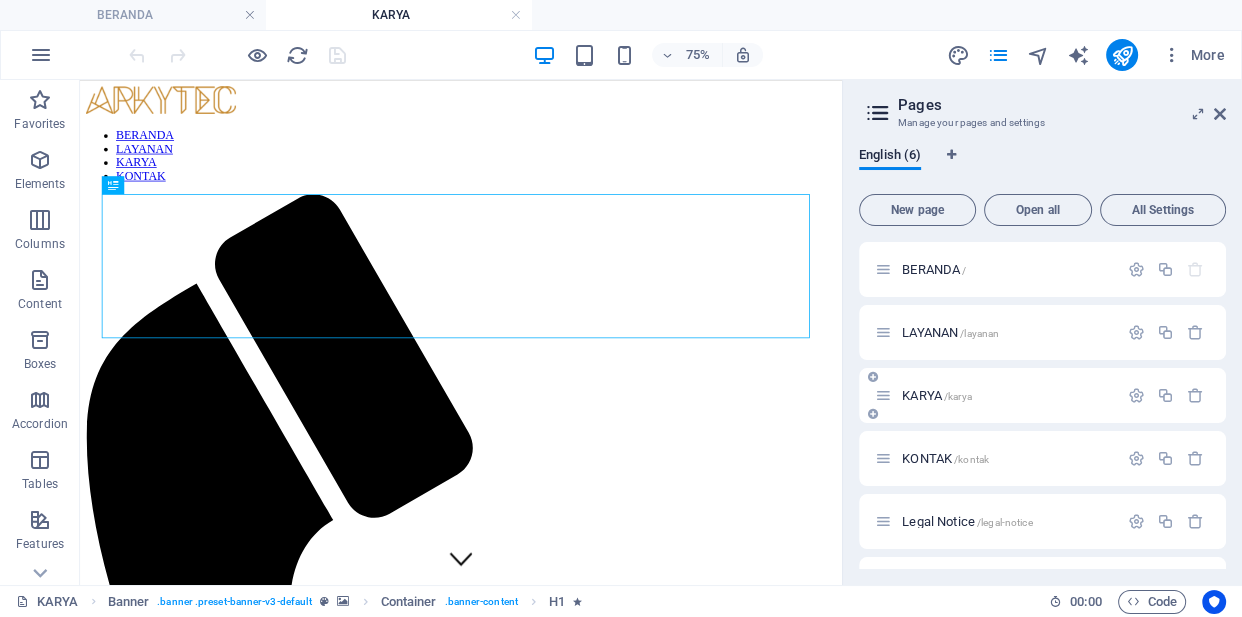 scroll, scrollTop: 0, scrollLeft: 0, axis: both 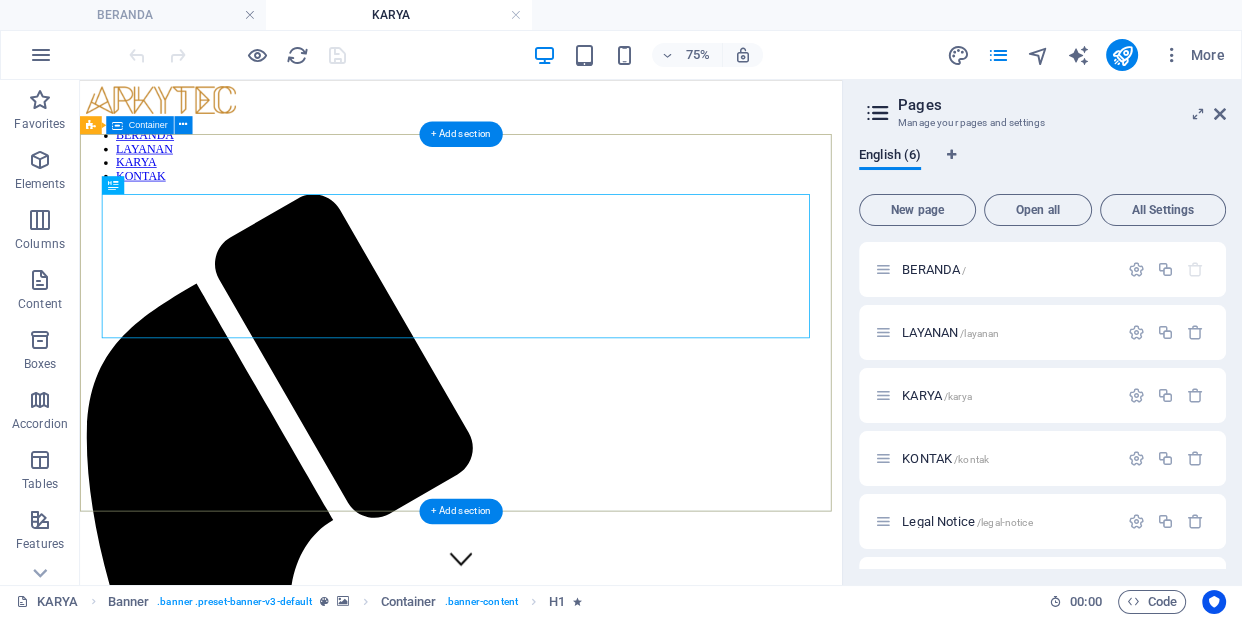 click on "Perpaduan Serasi Pengalaman dan Keahlian Keindahan, kenyamanan dan kualitas sebuah bangunan tak lepas dari pengalaman dan keahlian  teamwork  yang terlibat dalam setiap detail tahap pembangunannya. Arkytec didirikan dan dibangun oleh para ahli di bidangnya, berpadu dengan serasi dan penuh harmoni mewujudkan impian Anda. Lihat Karya ARKYTEC" at bounding box center [588, 2151] 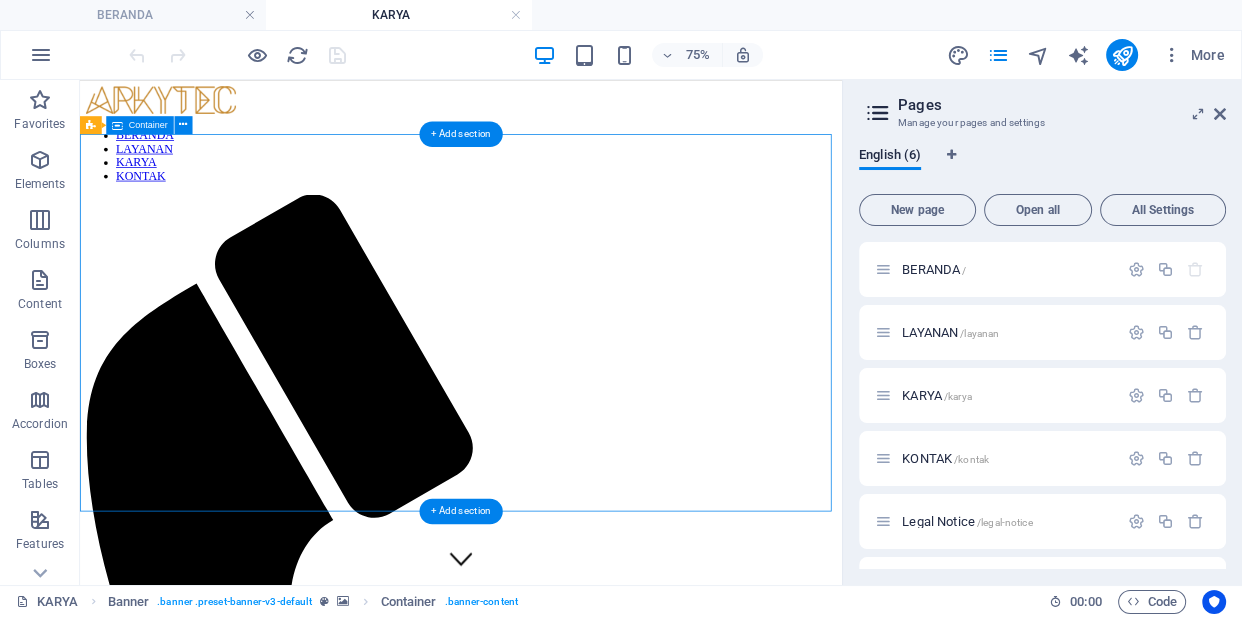 click on "Perpaduan Serasi Pengalaman dan Keahlian Keindahan, kenyamanan dan kualitas sebuah bangunan tak lepas dari pengalaman dan keahlian  teamwork  yang terlibat dalam setiap detail tahap pembangunannya. Arkytec didirikan dan dibangun oleh para ahli di bidangnya, berpadu dengan serasi dan penuh harmoni mewujudkan impian Anda. Lihat Karya ARKYTEC" at bounding box center (588, 2151) 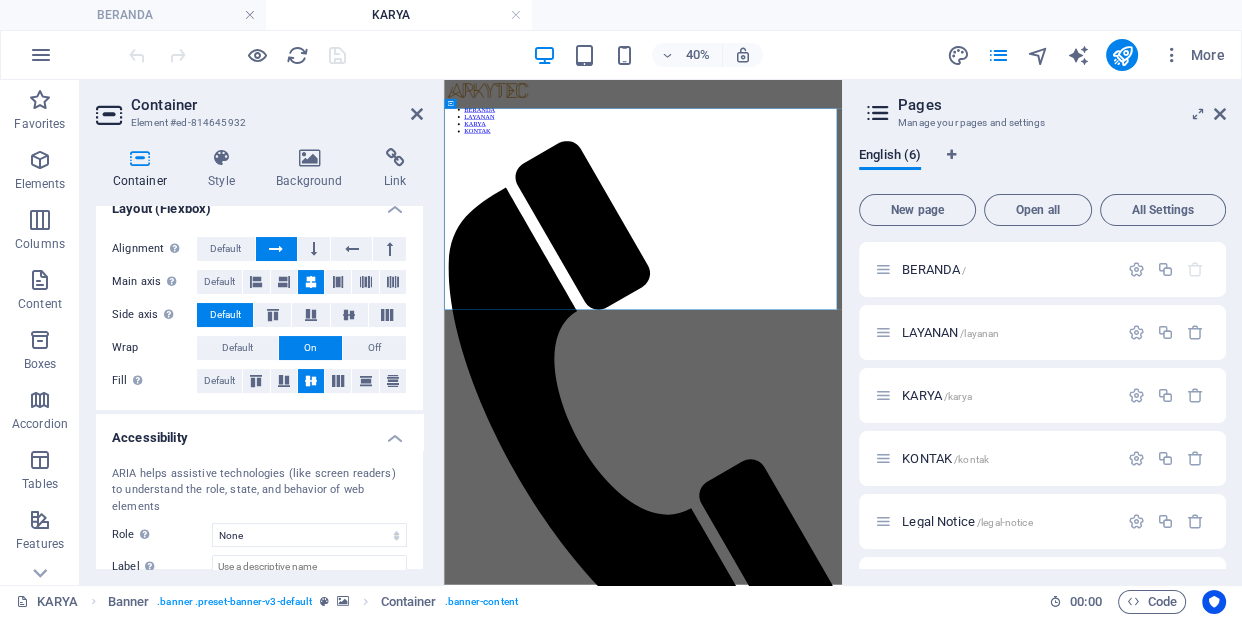 scroll, scrollTop: 302, scrollLeft: 0, axis: vertical 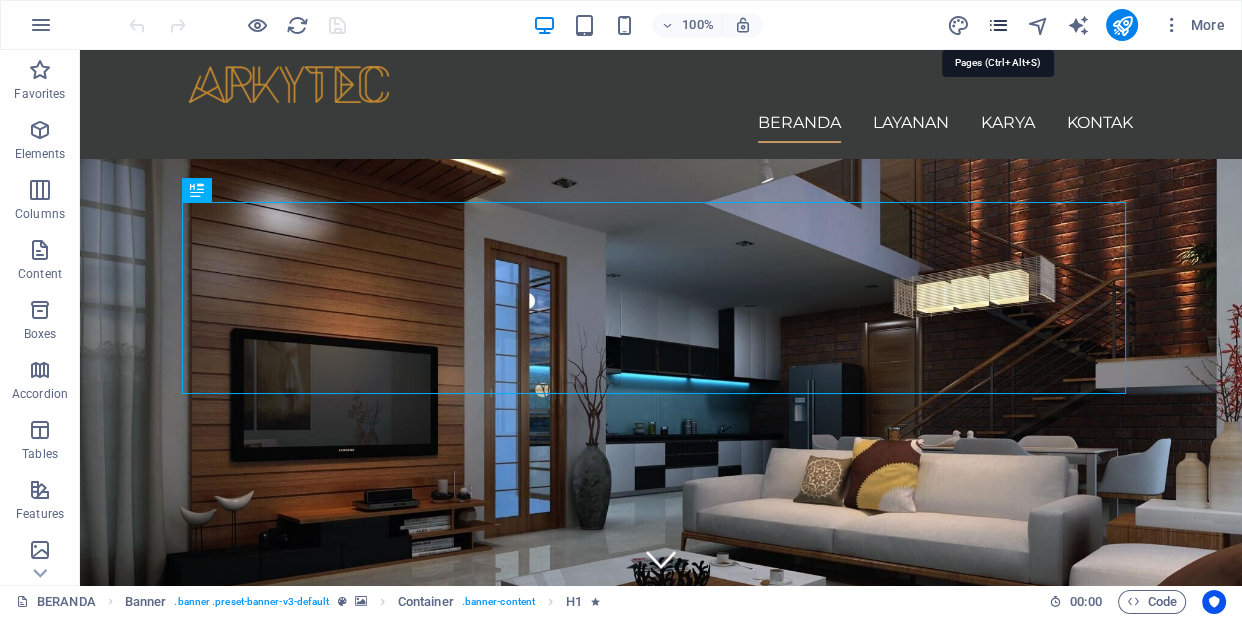 click at bounding box center [997, 25] 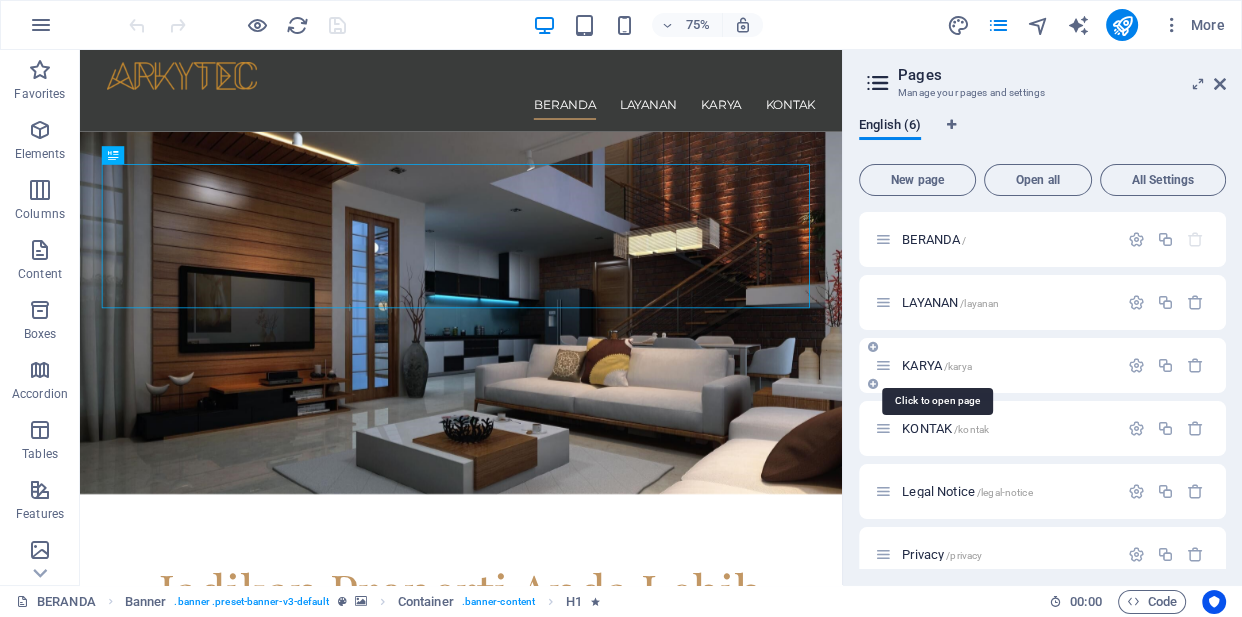 click on "KARYA /karya" at bounding box center (937, 365) 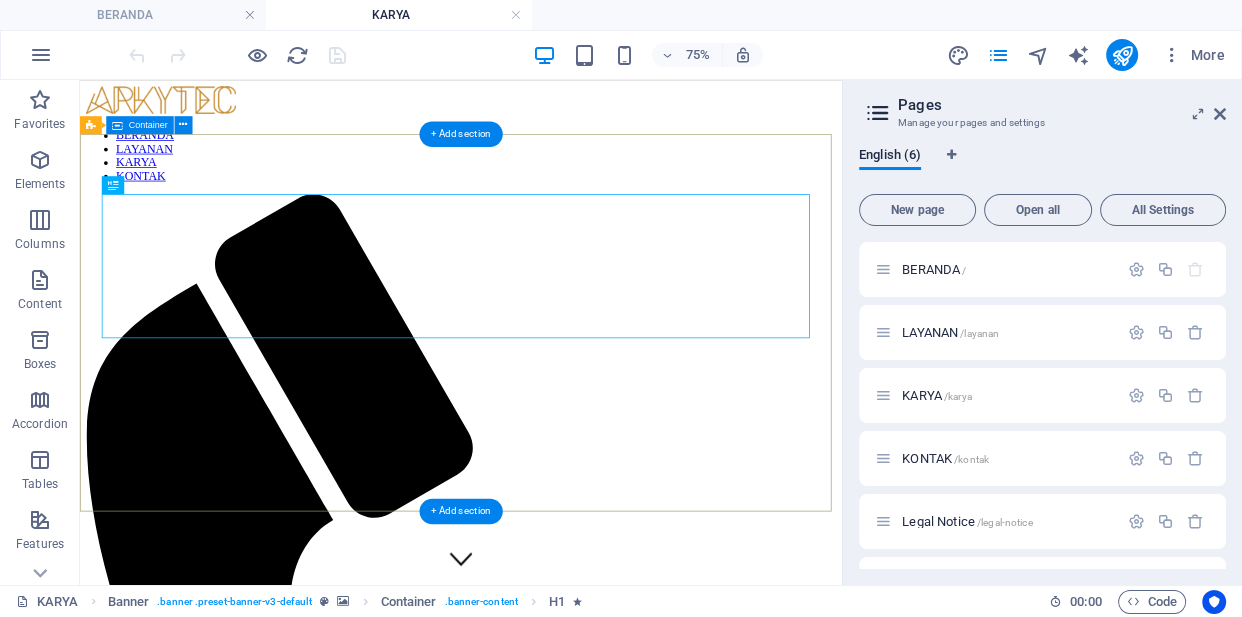 scroll, scrollTop: 0, scrollLeft: 0, axis: both 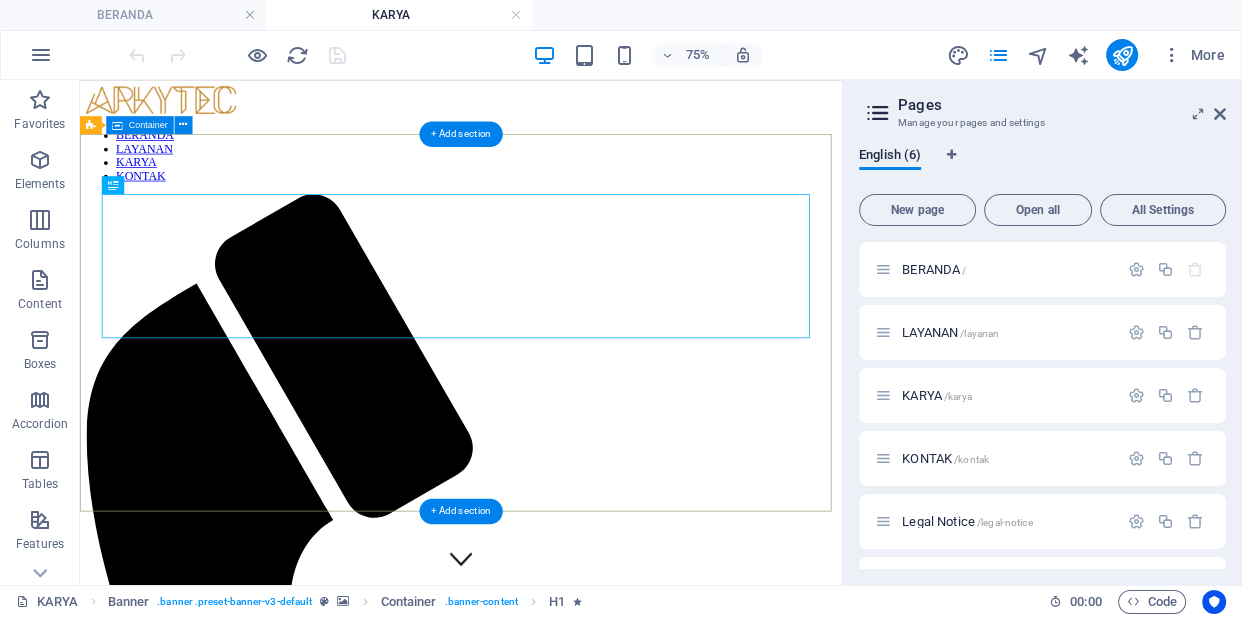 click on "Perpaduan Serasi Pengalaman dan Keahlian Keindahan, kenyamanan dan kualitas sebuah bangunan tak lepas dari pengalaman dan keahlian  teamwork  yang terlibat dalam setiap detail tahap pembangunannya. Arkytec didirikan dan dibangun oleh para ahli di bidangnya, berpadu dengan serasi dan penuh harmoni mewujudkan impian Anda. Lihat Karya ARKYTEC" at bounding box center (588, 2151) 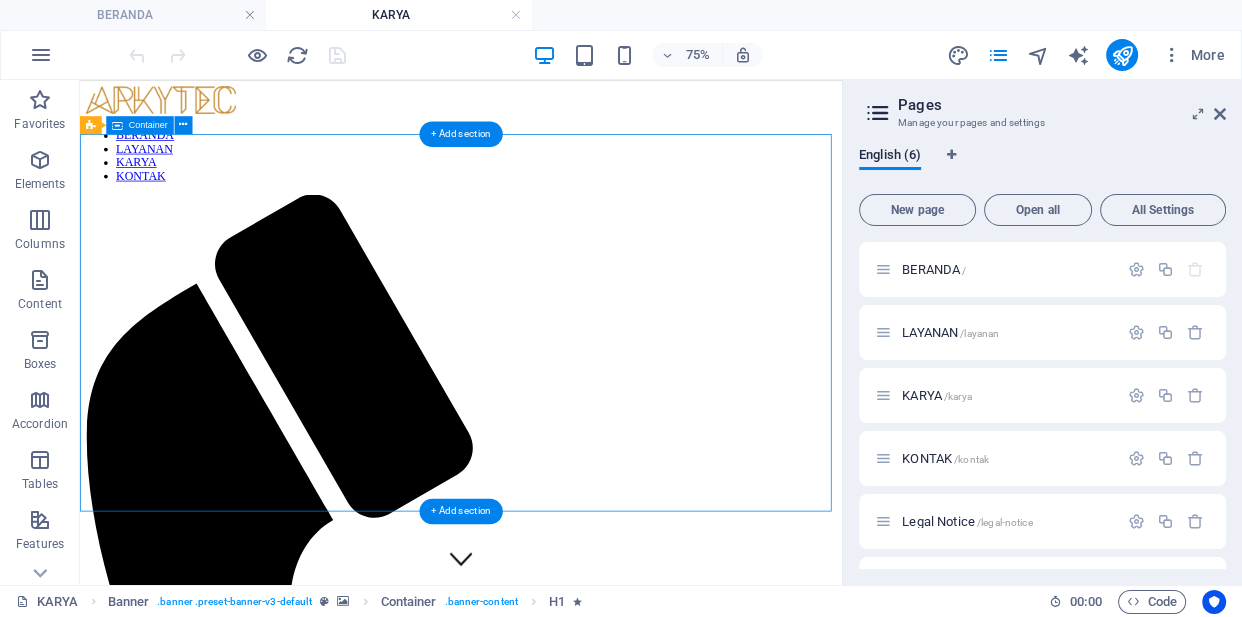 click on "Perpaduan Serasi Pengalaman dan Keahlian Keindahan, kenyamanan dan kualitas sebuah bangunan tak lepas dari pengalaman dan keahlian  teamwork  yang terlibat dalam setiap detail tahap pembangunannya. Arkytec didirikan dan dibangun oleh para ahli di bidangnya, berpadu dengan serasi dan penuh harmoni mewujudkan impian Anda. Lihat Karya ARKYTEC" at bounding box center [588, 2151] 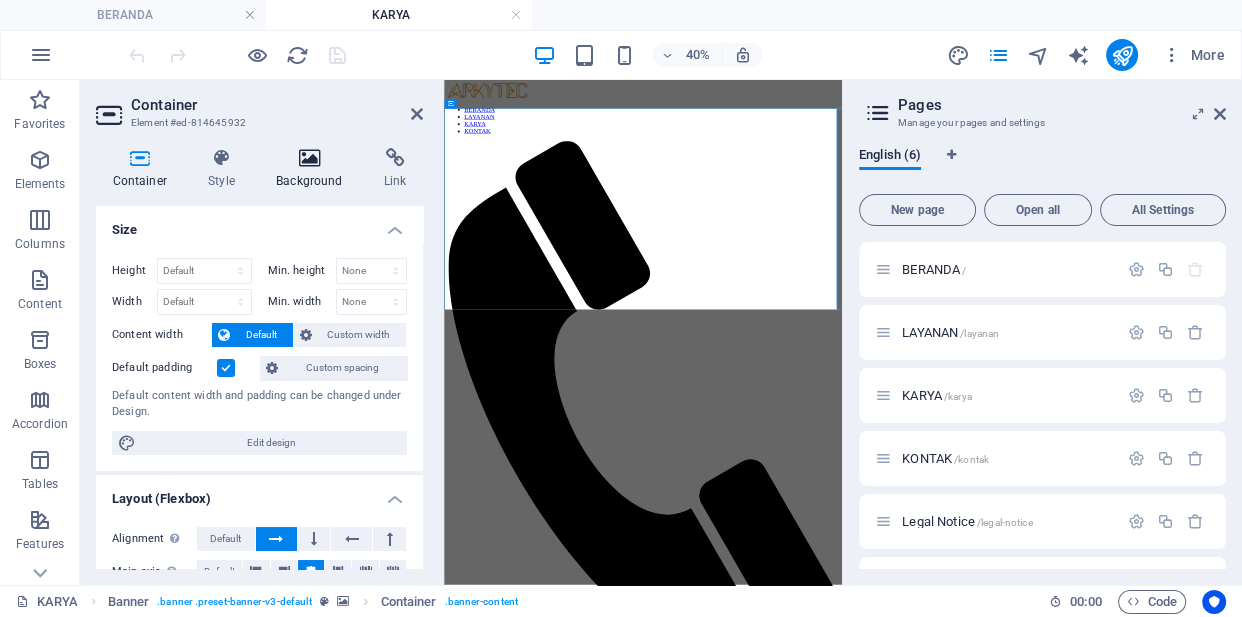 click at bounding box center (310, 158) 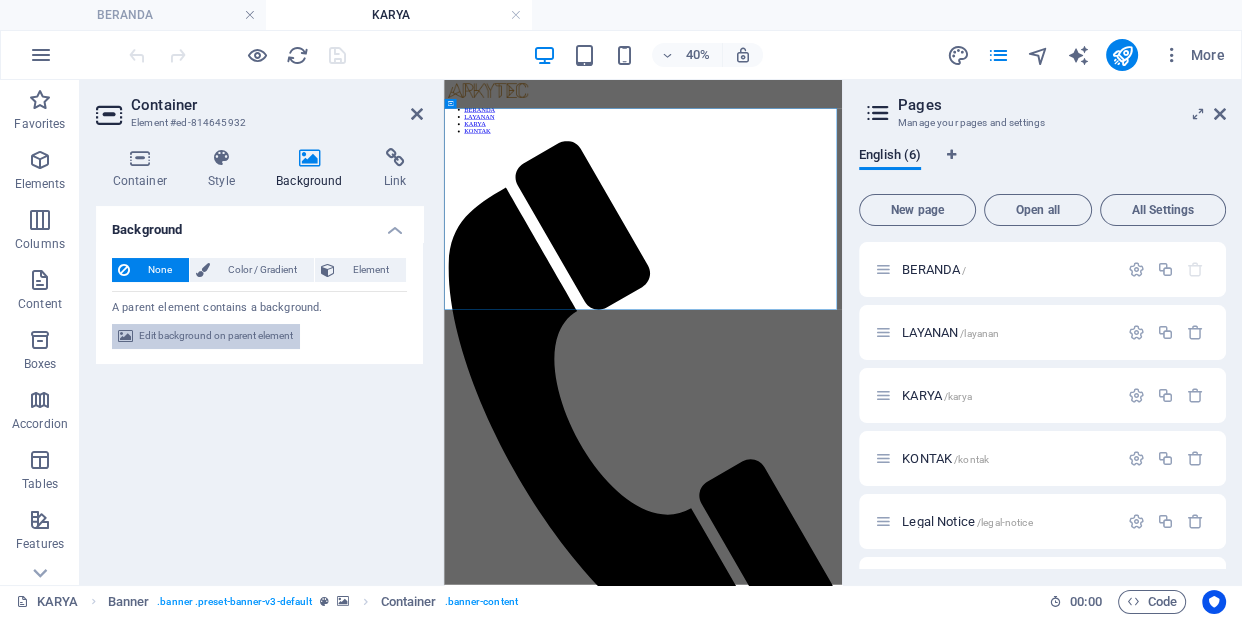click on "Edit background on parent element" at bounding box center (216, 336) 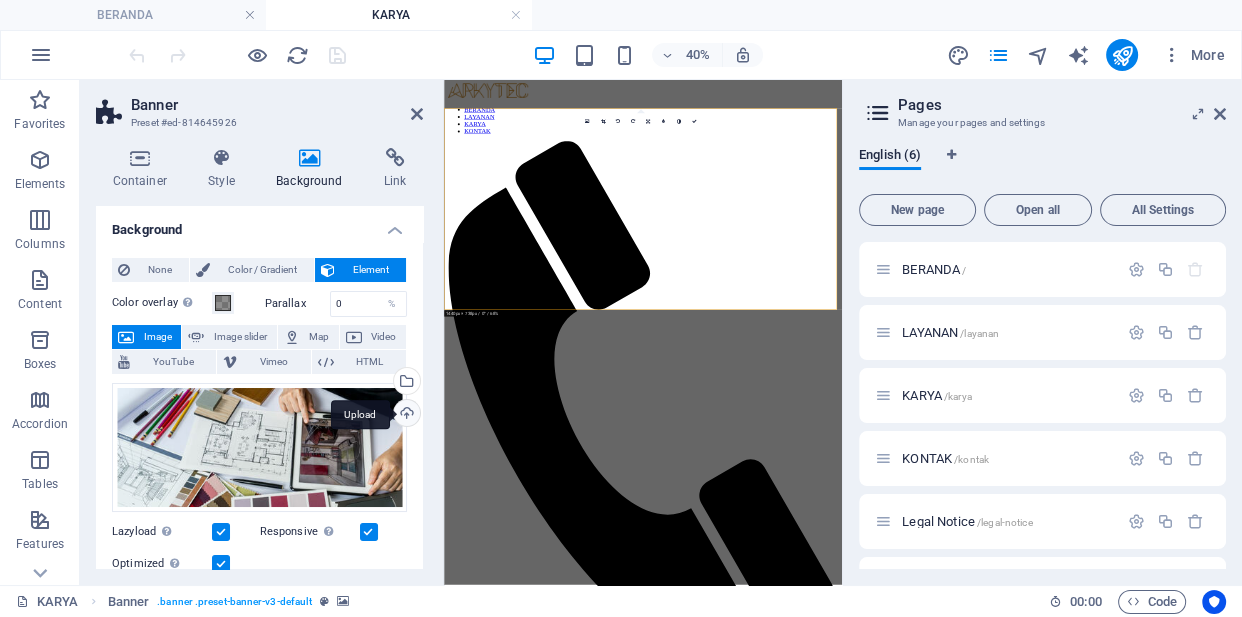 click on "Upload" at bounding box center (405, 415) 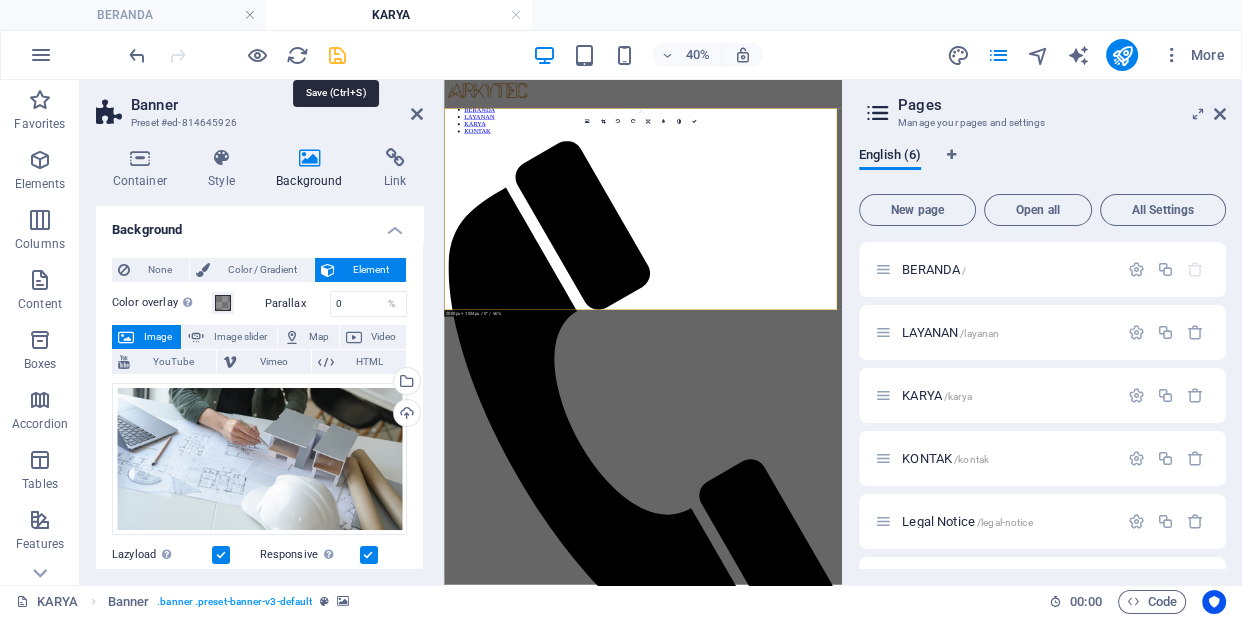 click at bounding box center (337, 55) 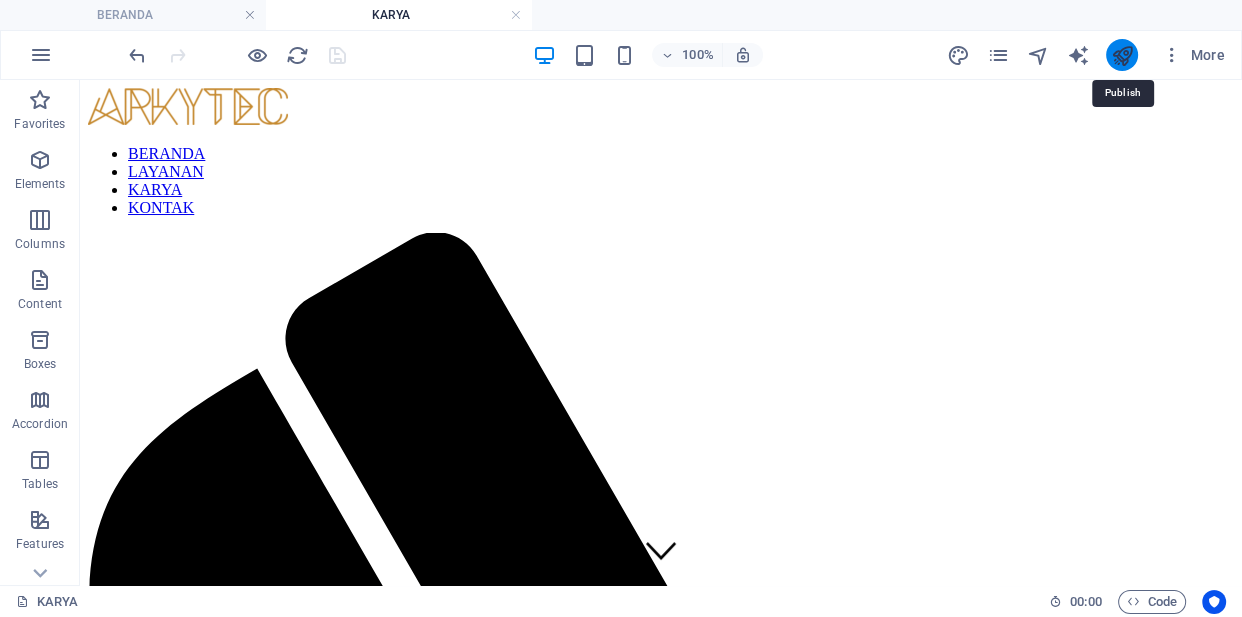 click at bounding box center (1121, 55) 